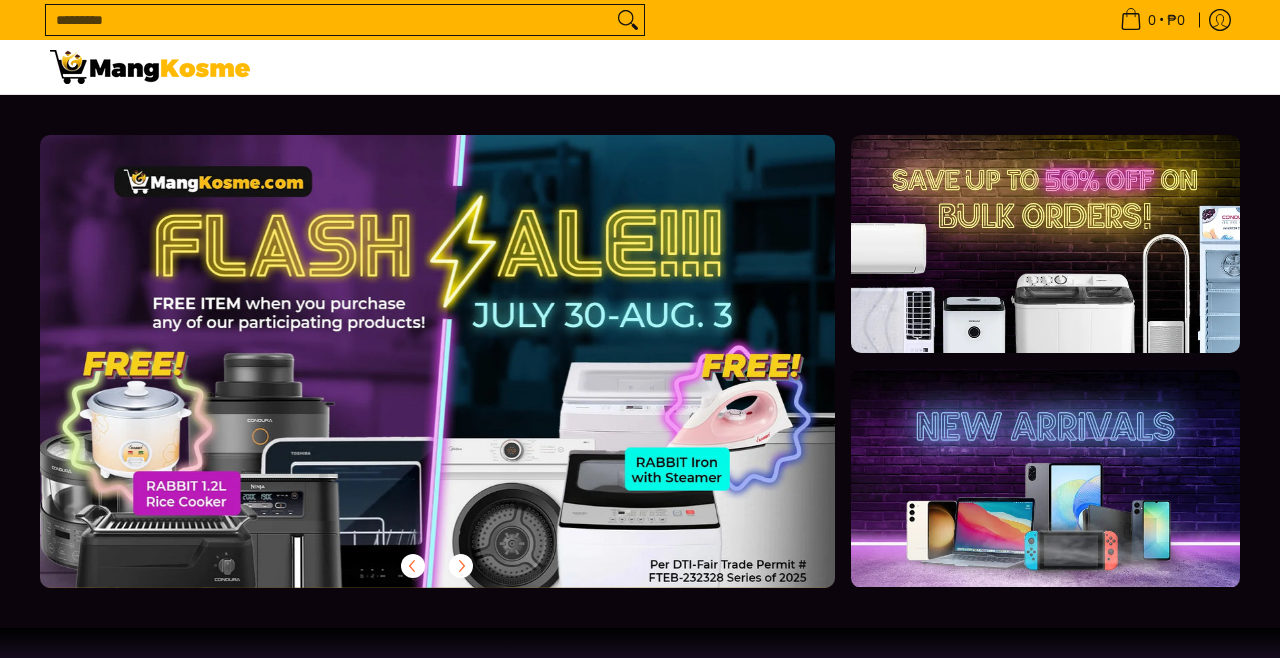 scroll, scrollTop: 0, scrollLeft: 0, axis: both 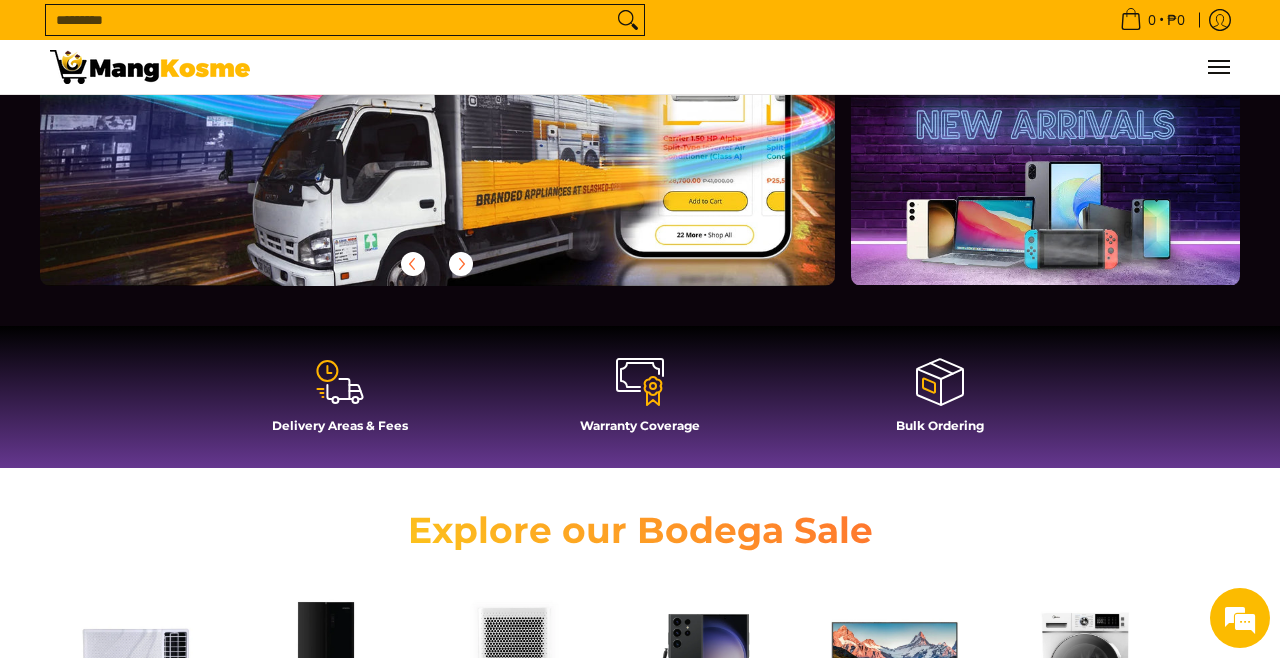 click 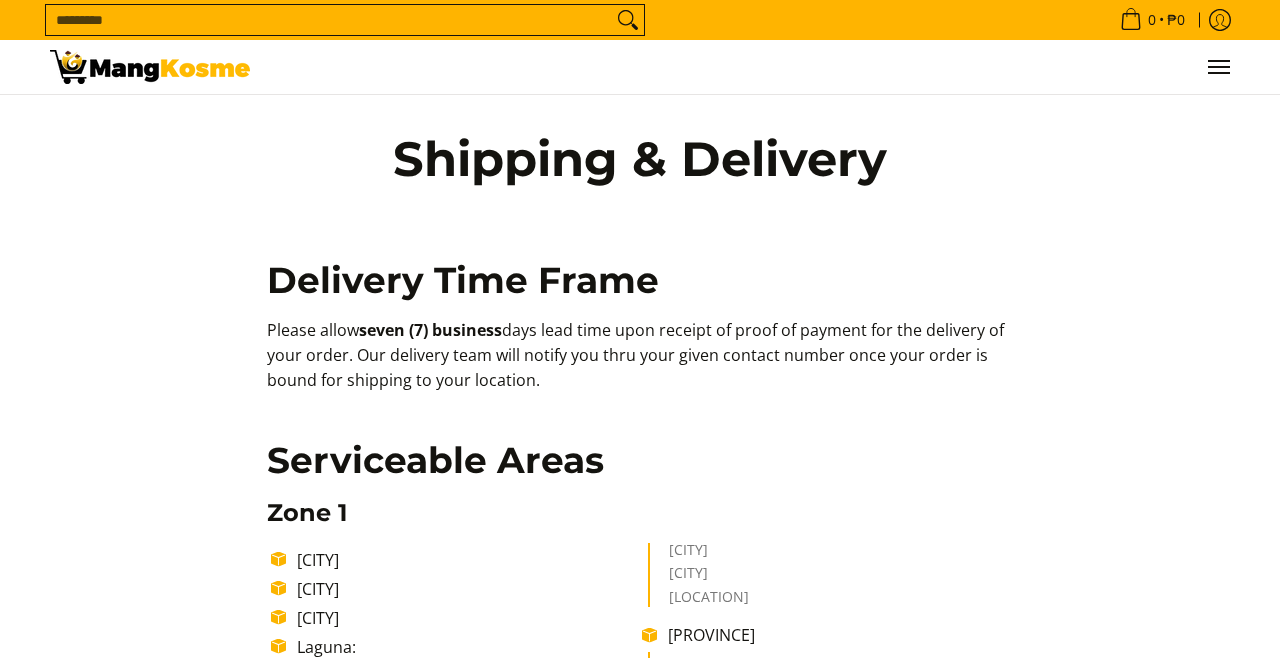 scroll, scrollTop: 0, scrollLeft: 0, axis: both 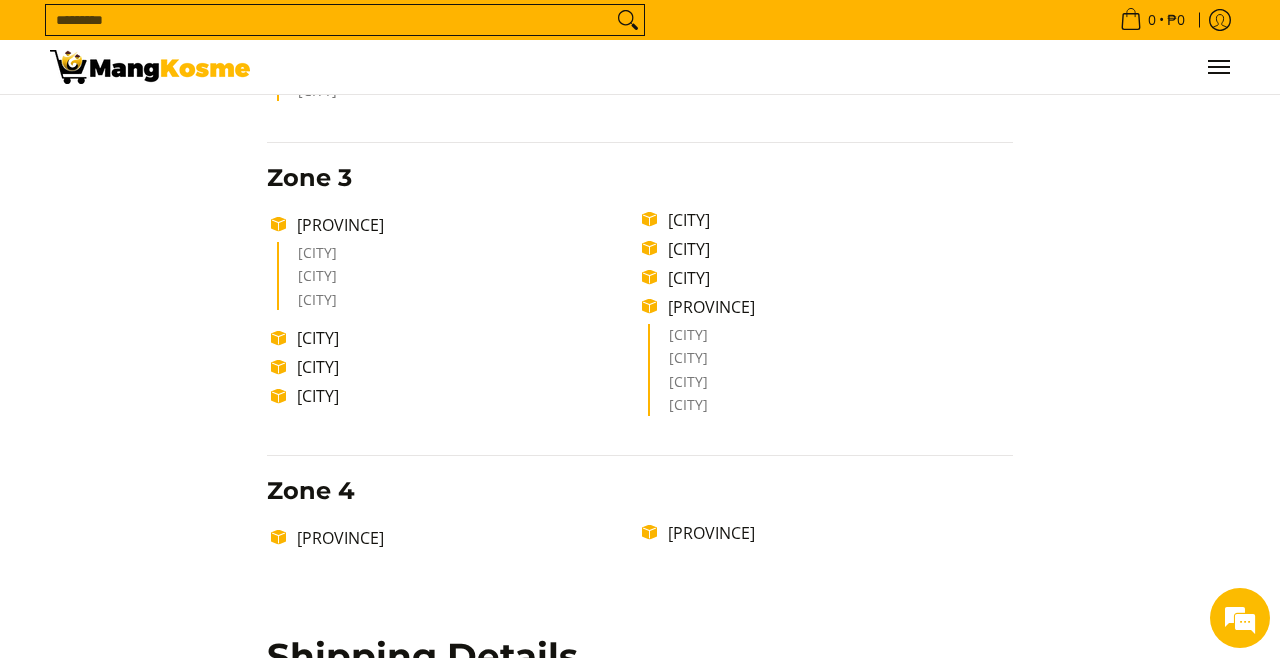 click on "Quezon City" at bounding box center (464, 338) 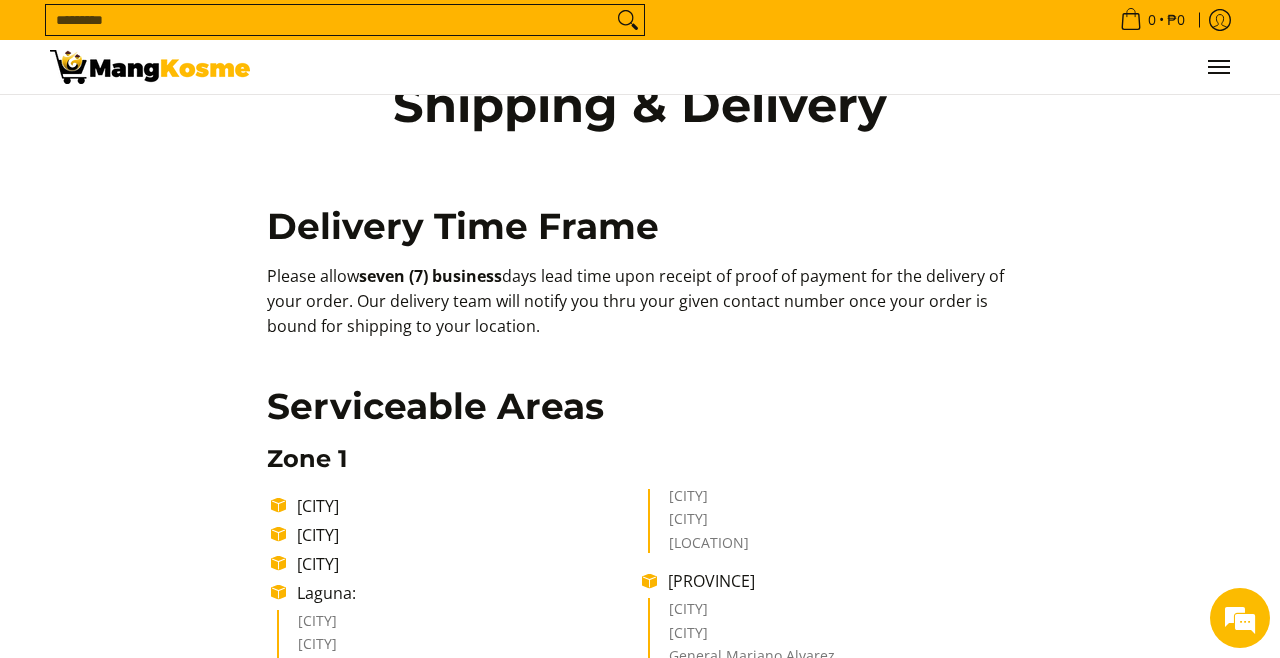 scroll, scrollTop: 51, scrollLeft: 0, axis: vertical 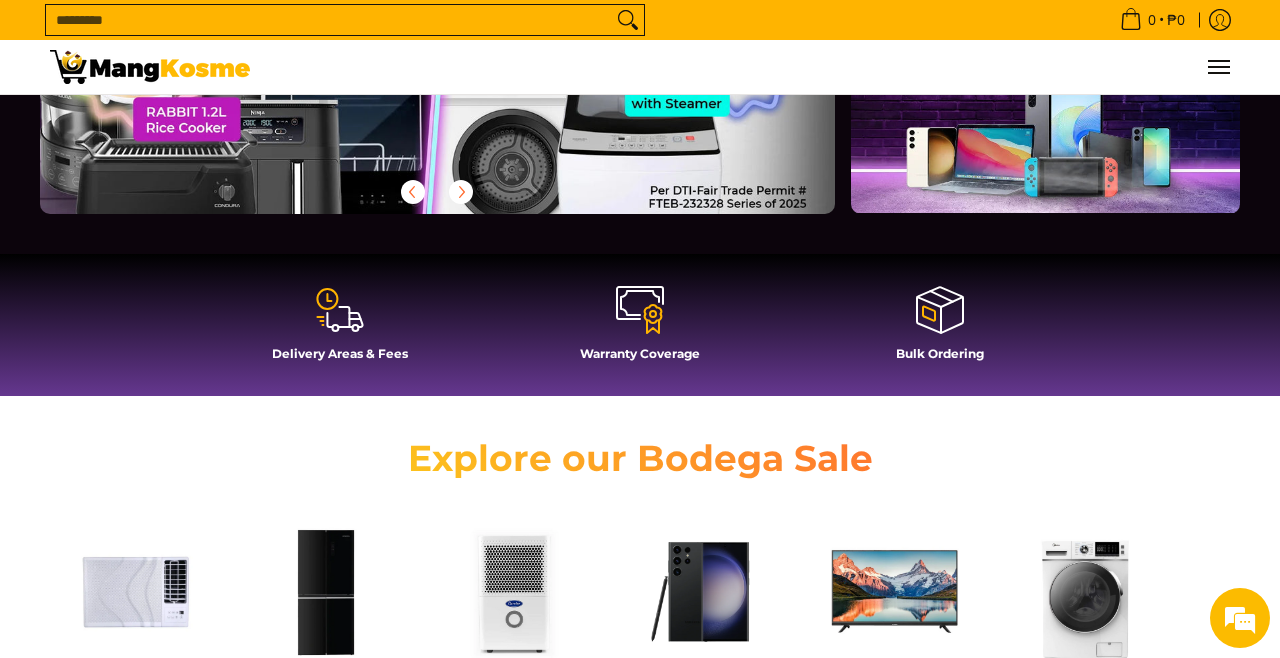 click on "Bulk Ordering" at bounding box center [940, 353] 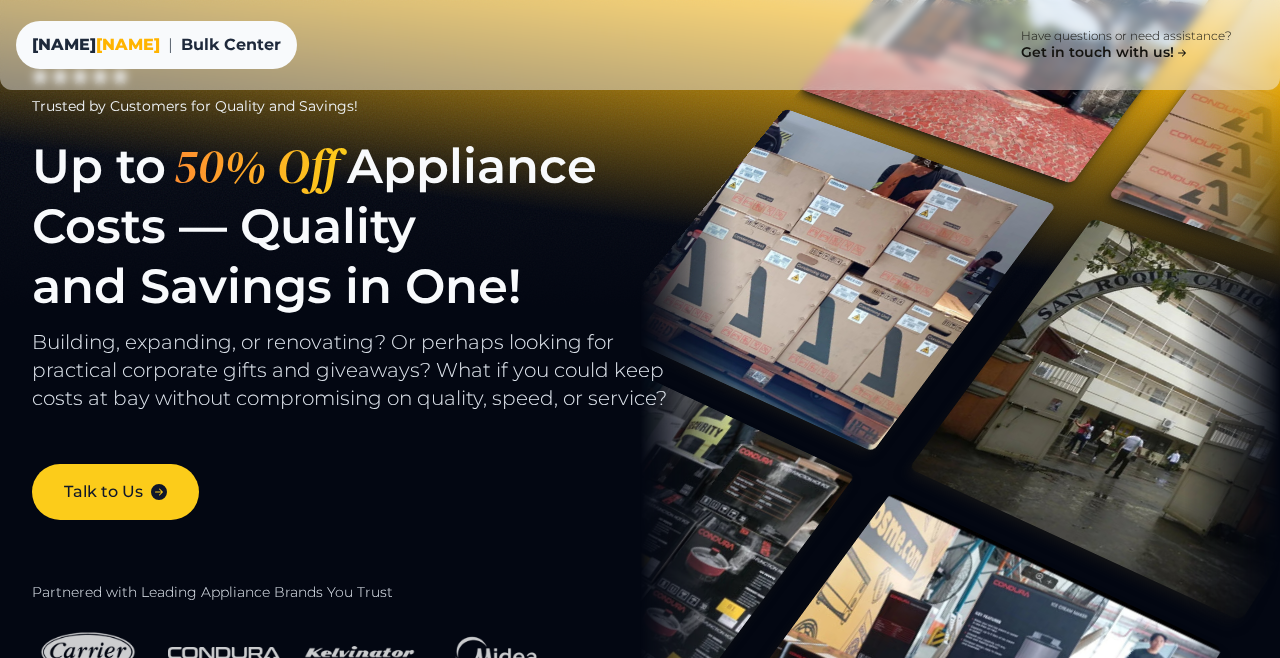 scroll, scrollTop: 0, scrollLeft: 0, axis: both 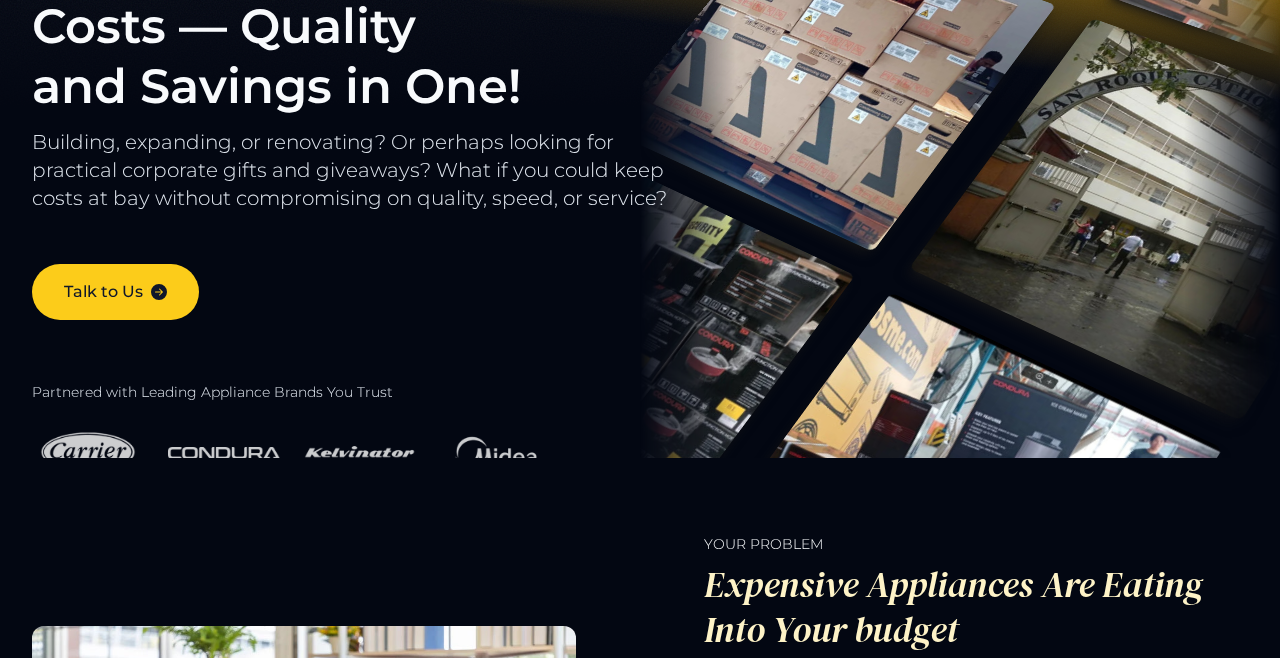 click at bounding box center (224, 453) 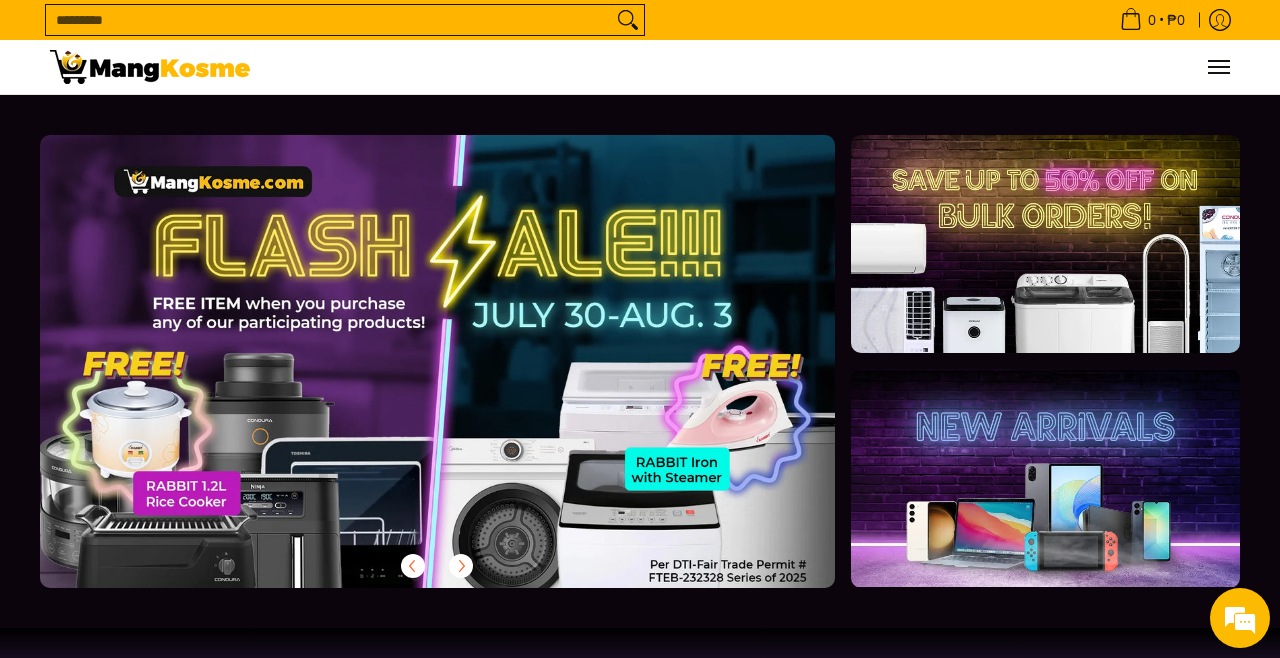 scroll, scrollTop: 374, scrollLeft: 0, axis: vertical 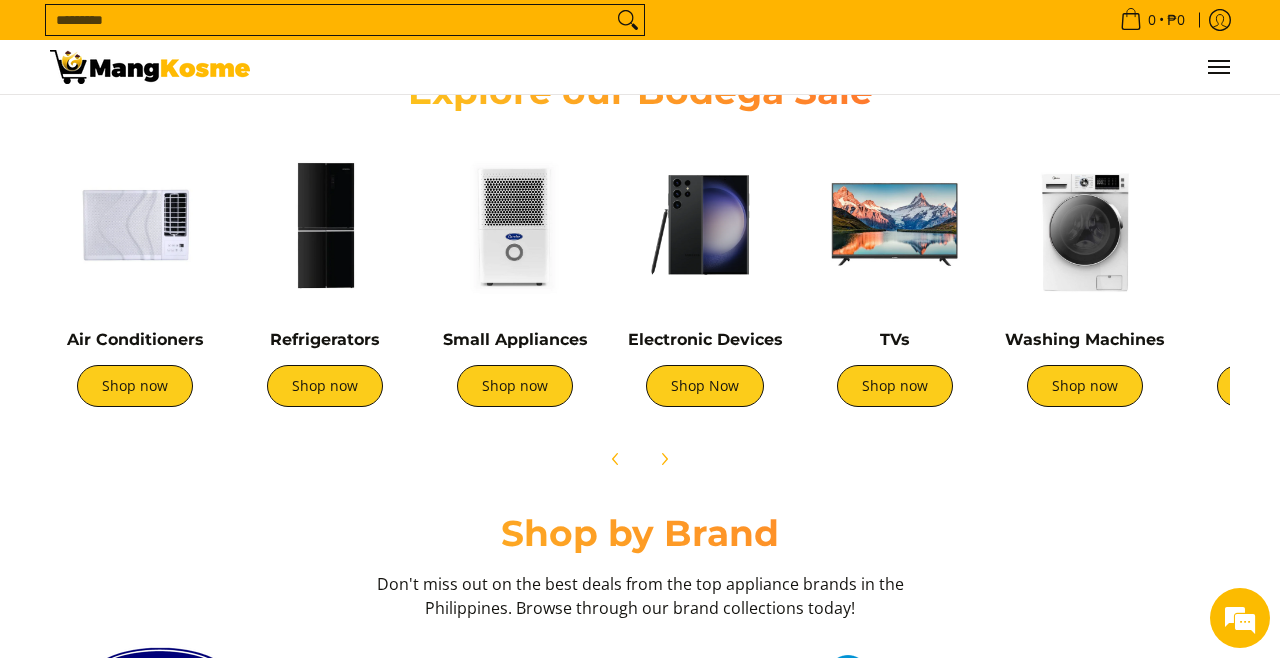 click on "Shop now" at bounding box center [325, 386] 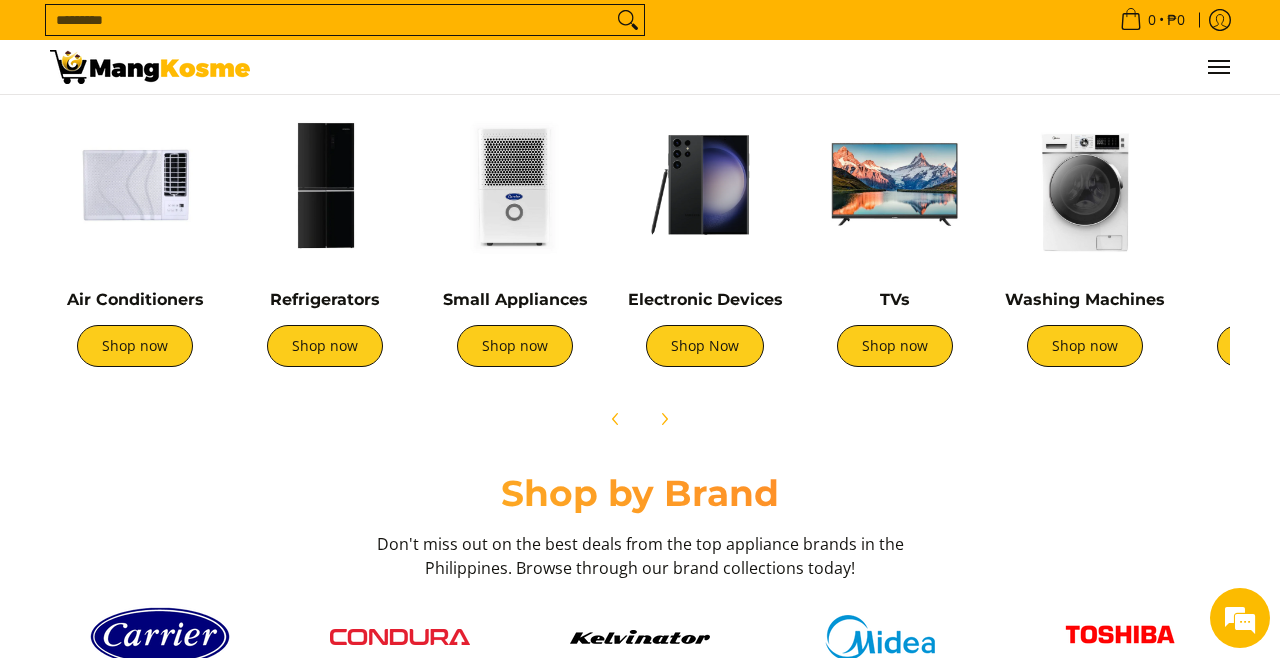 scroll, scrollTop: 837, scrollLeft: 0, axis: vertical 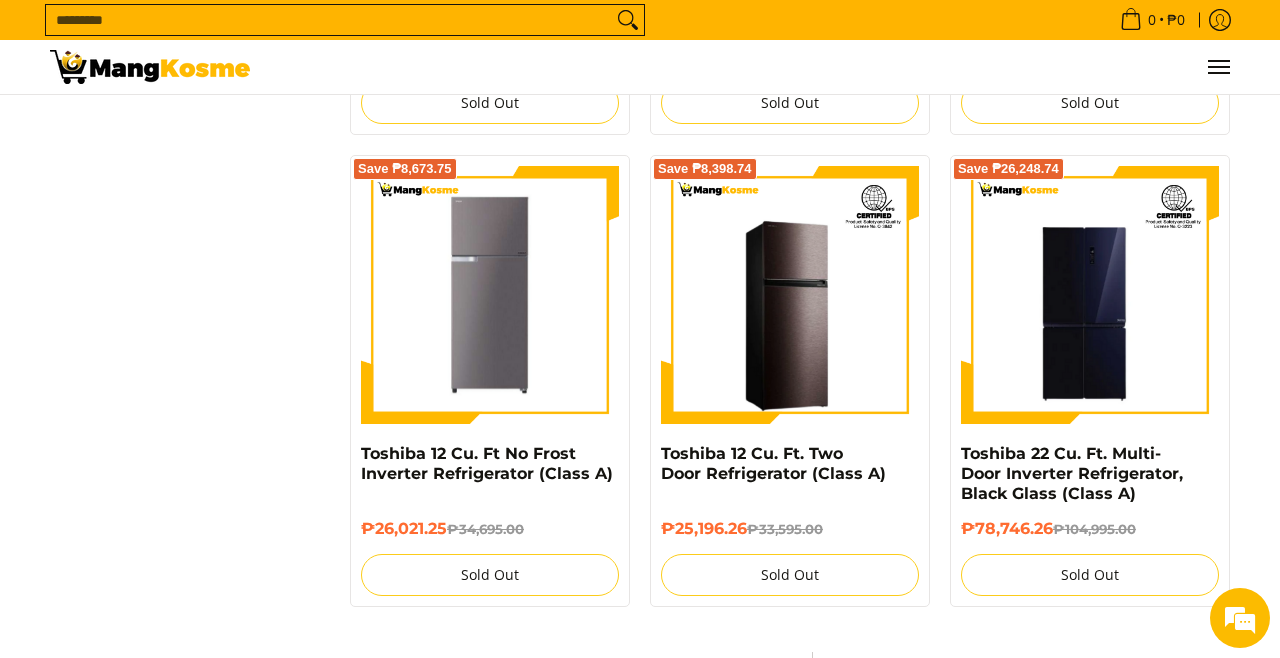 click on "2" at bounding box center [758, 664] 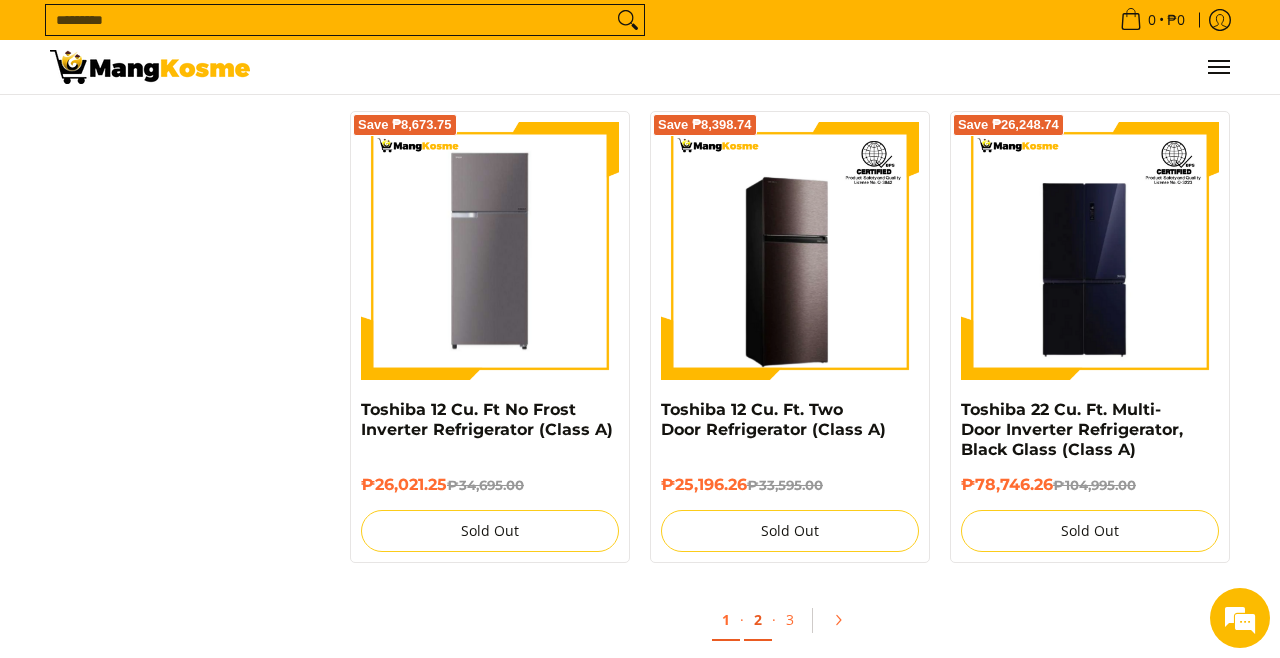 scroll, scrollTop: 3881, scrollLeft: 0, axis: vertical 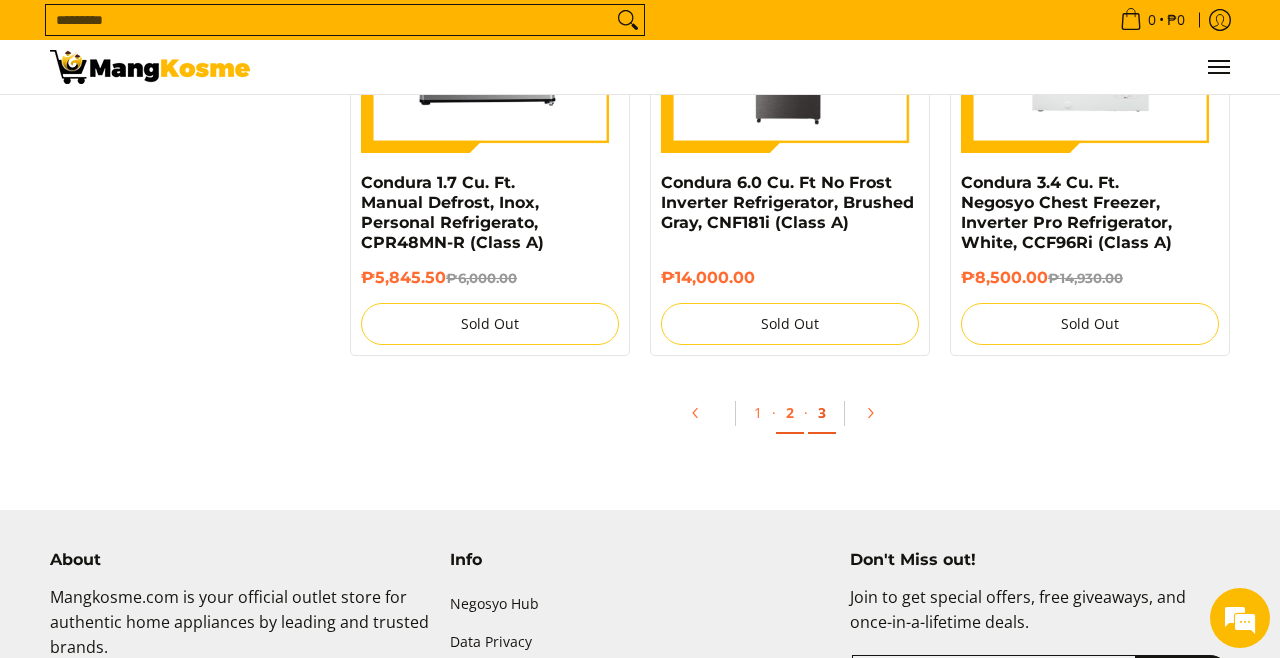 click on "3" at bounding box center [822, 413] 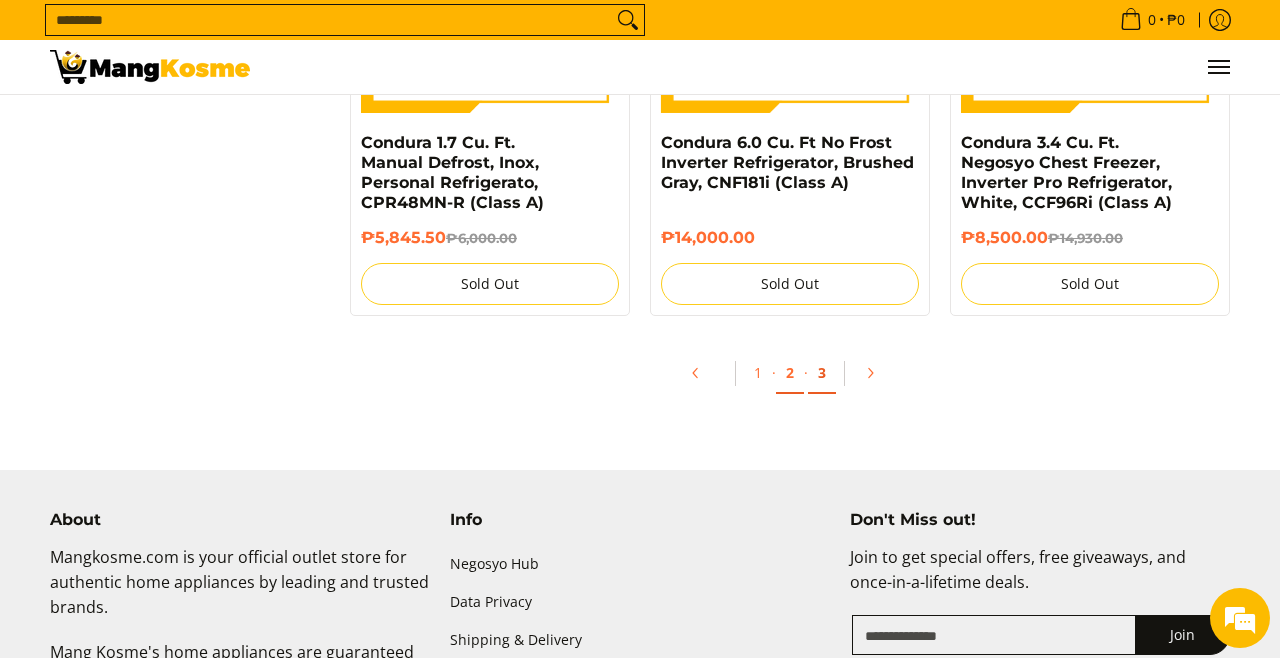 scroll, scrollTop: 4095, scrollLeft: 0, axis: vertical 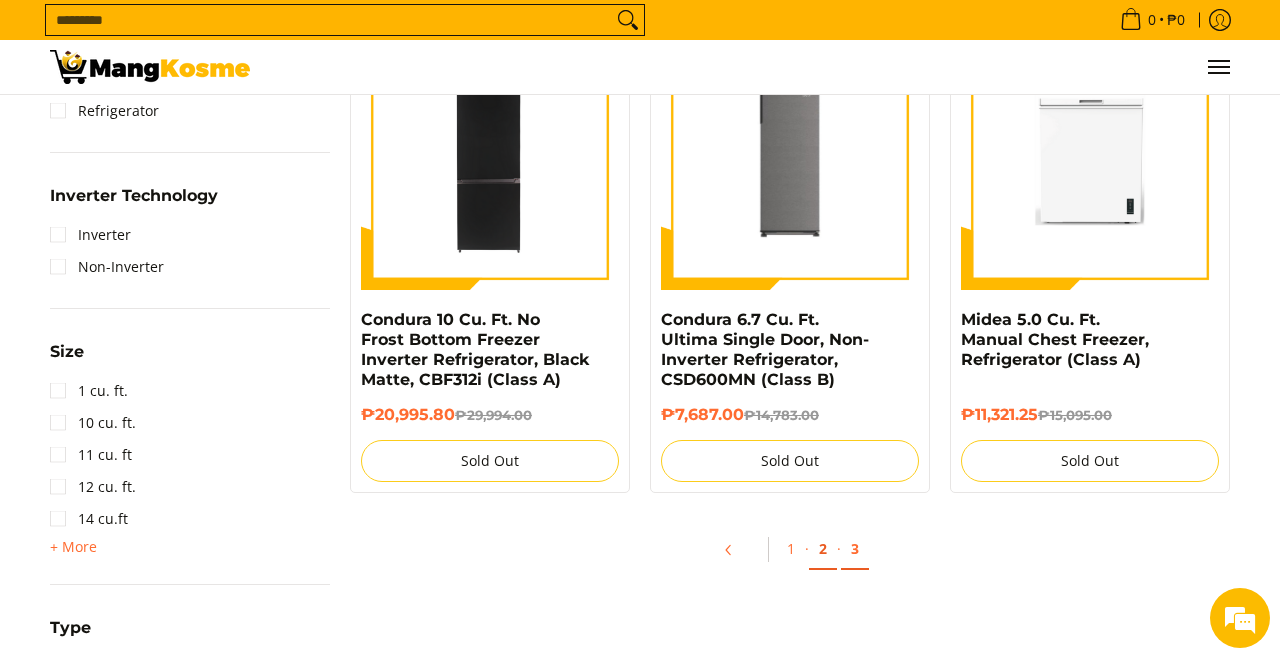 click on "2" at bounding box center [823, 549] 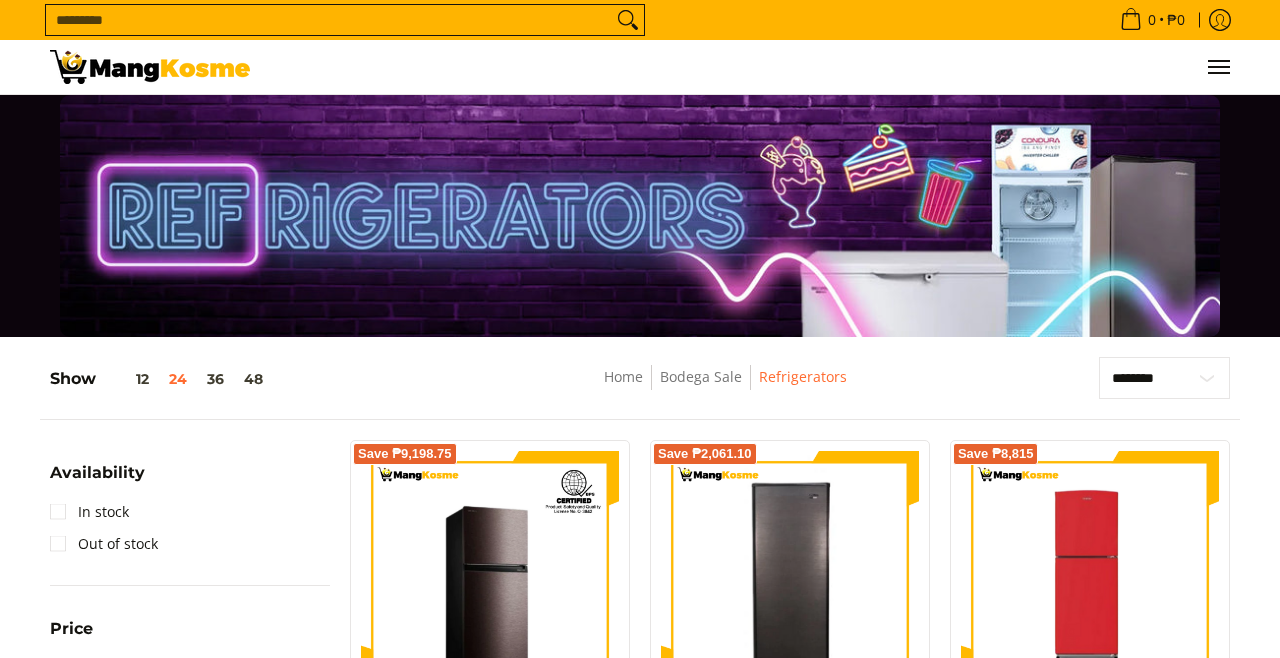 scroll, scrollTop: 368, scrollLeft: 0, axis: vertical 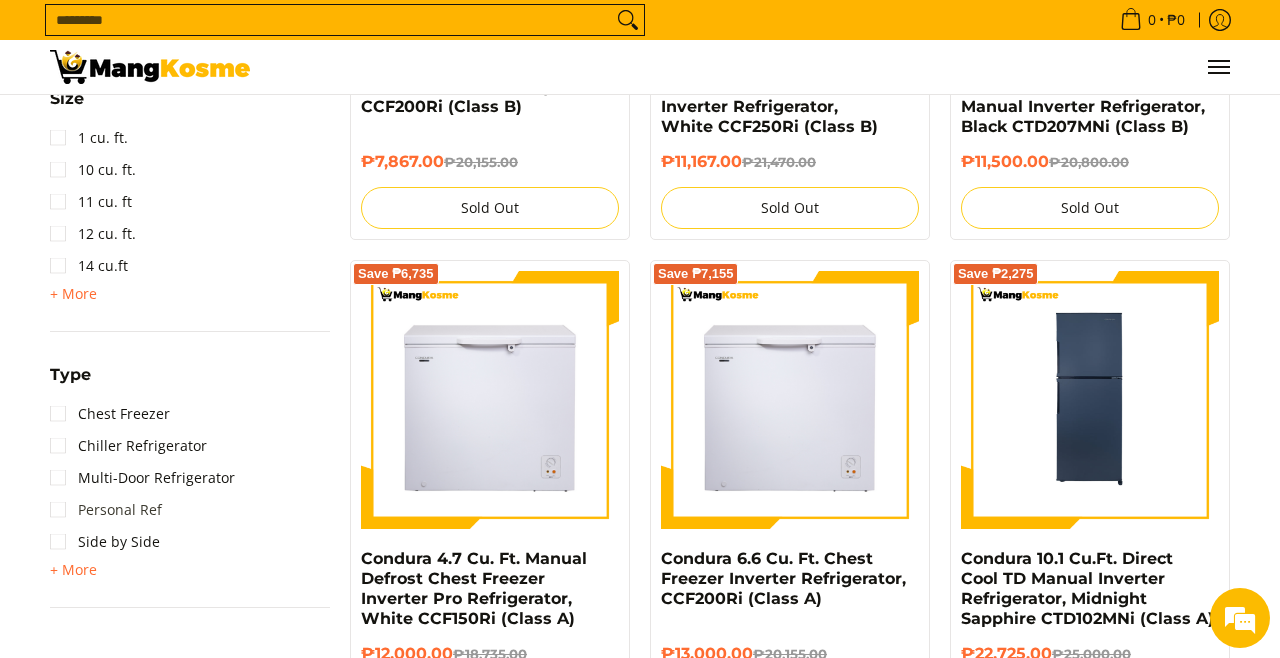 click on "Personal Ref" at bounding box center [106, 510] 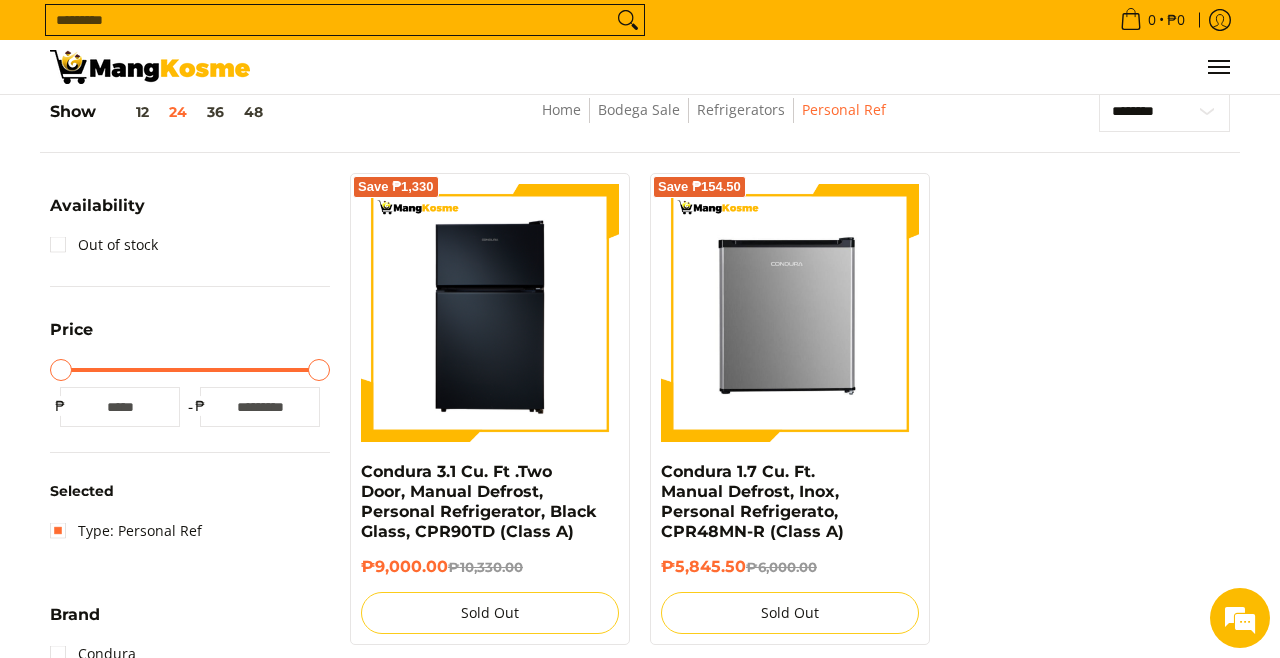 scroll, scrollTop: 261, scrollLeft: 0, axis: vertical 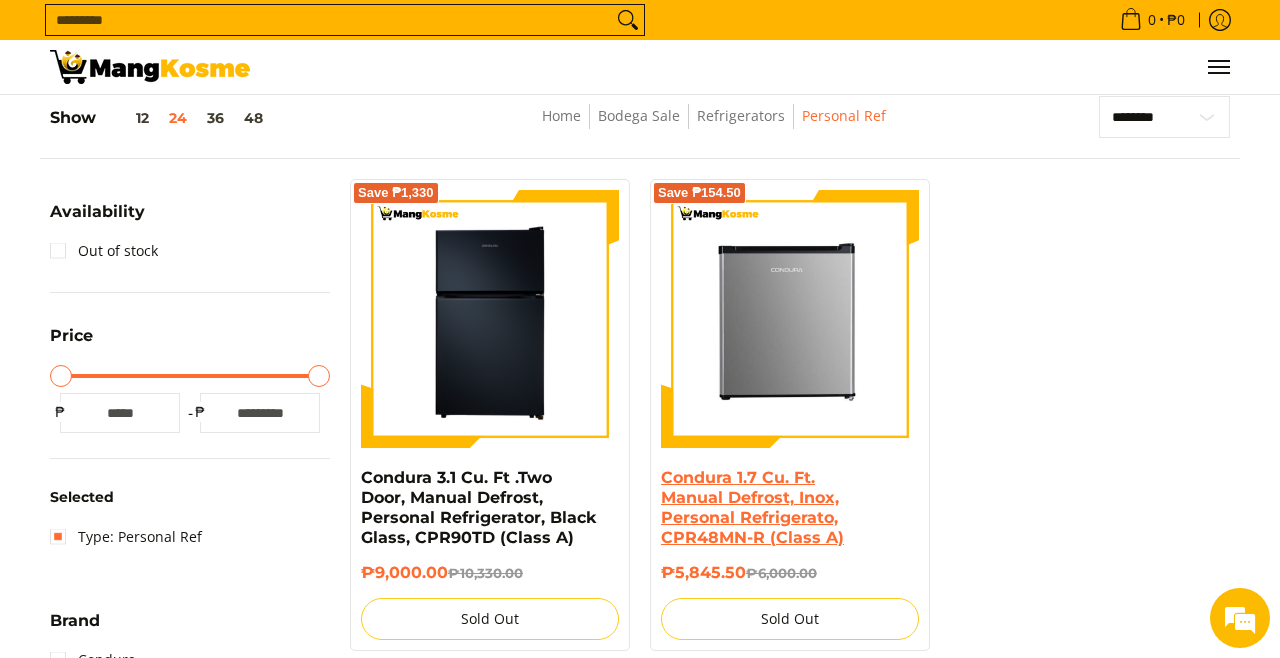 click on "Condura 1.7 Cu. Ft.  Manual Defrost, Inox, Personal Refrigerato, CPR48MN-R (Class A)" at bounding box center [752, 507] 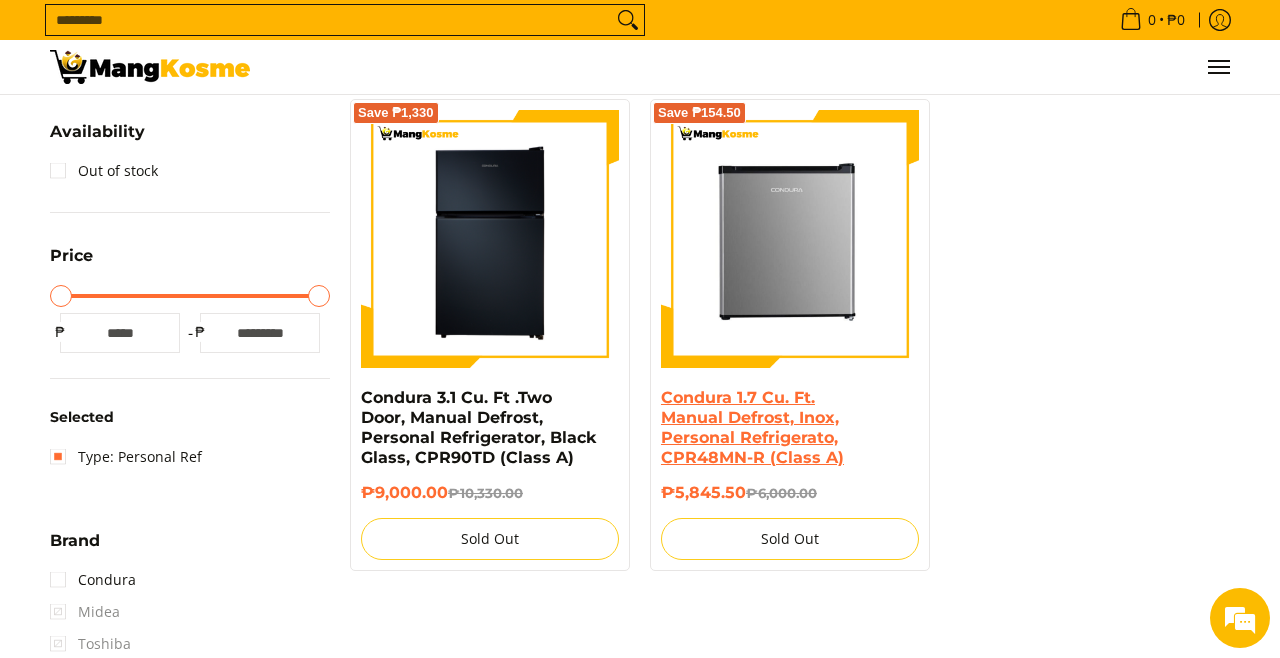 scroll, scrollTop: 357, scrollLeft: 0, axis: vertical 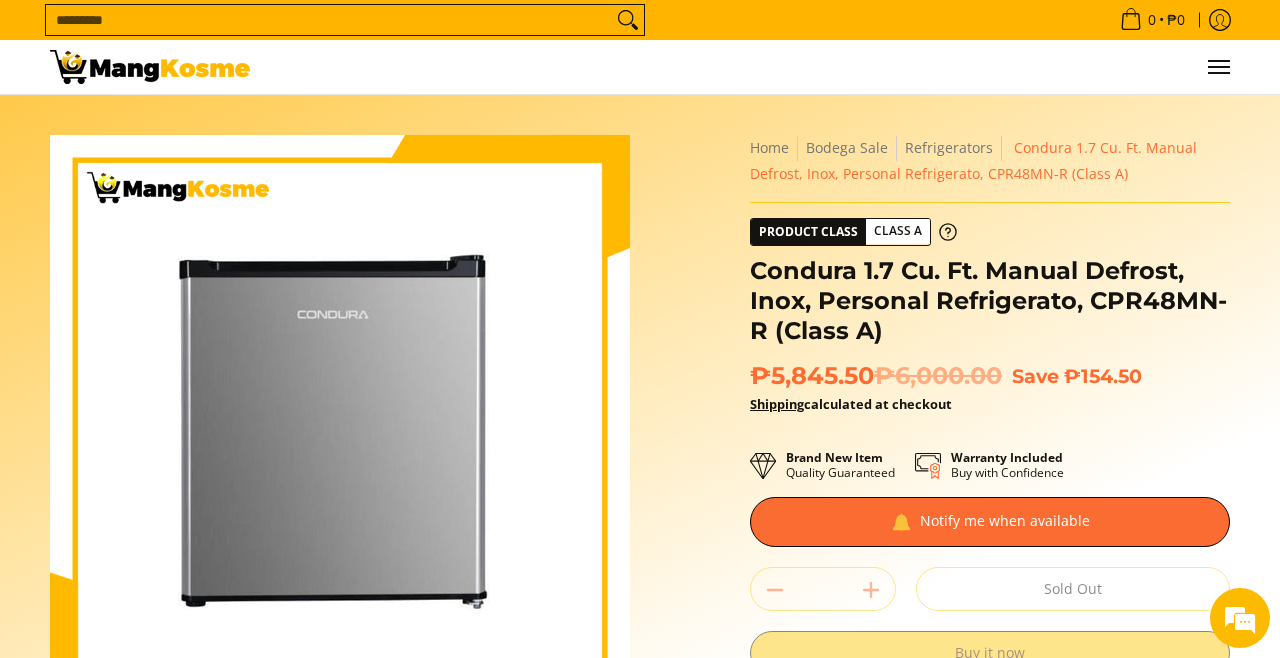 click at bounding box center [990, 522] 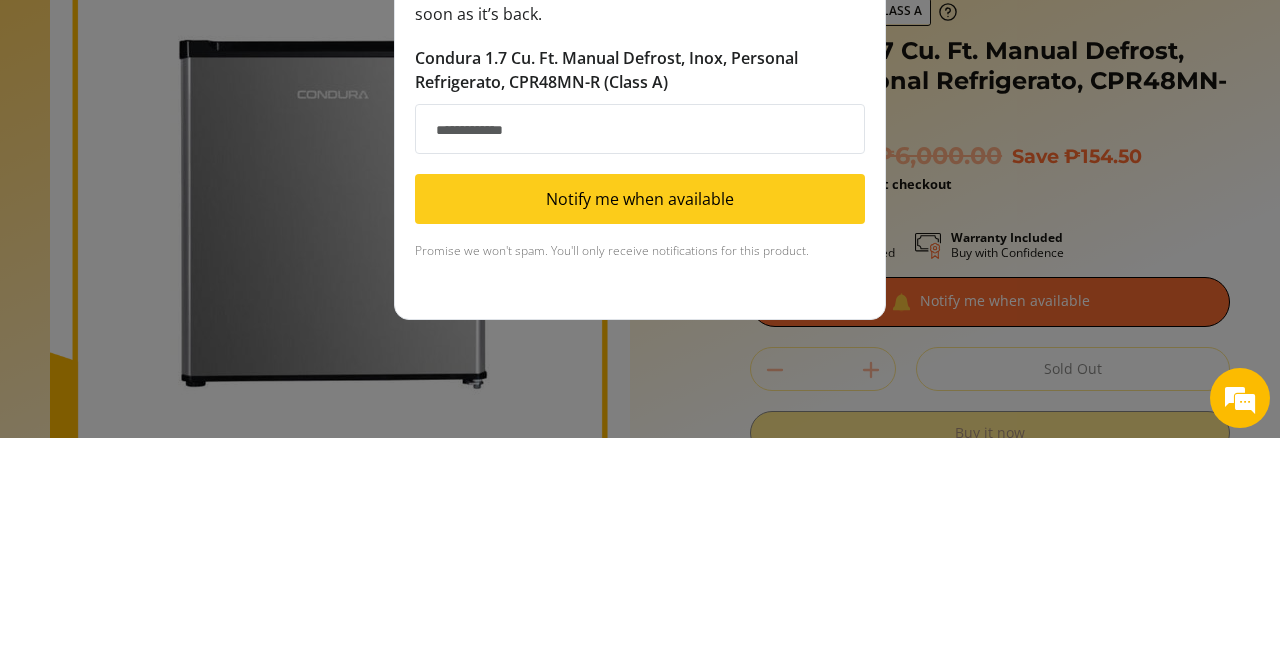 type on "*" 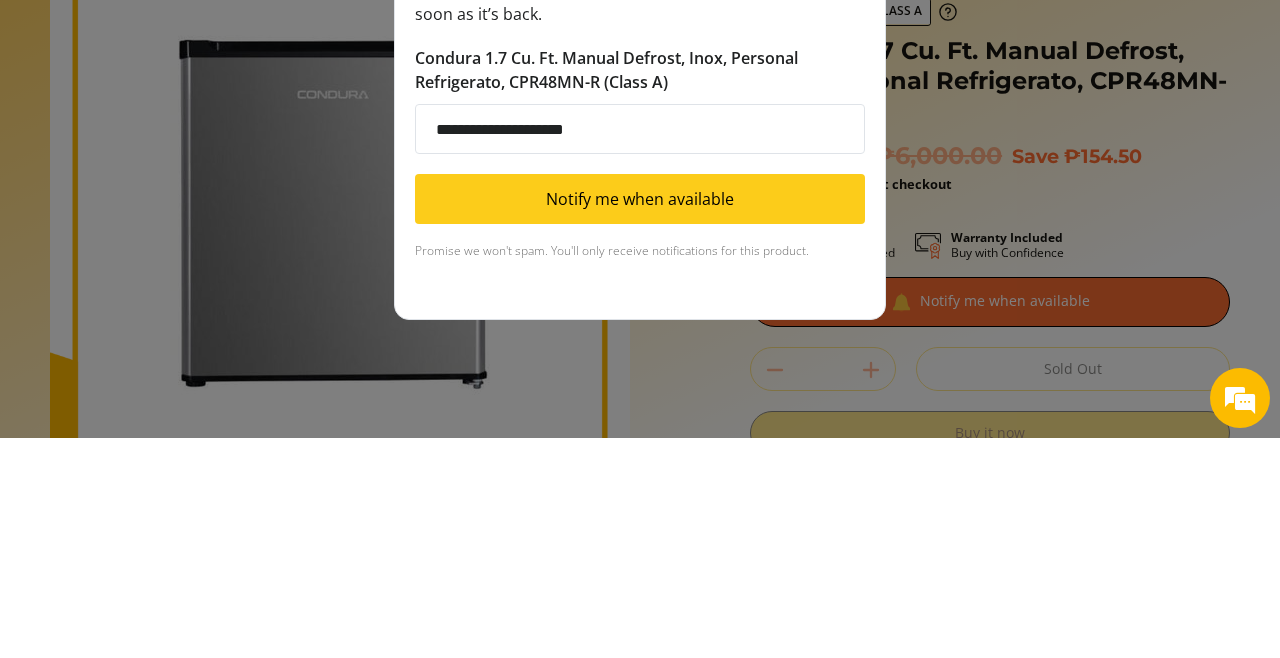 type on "**********" 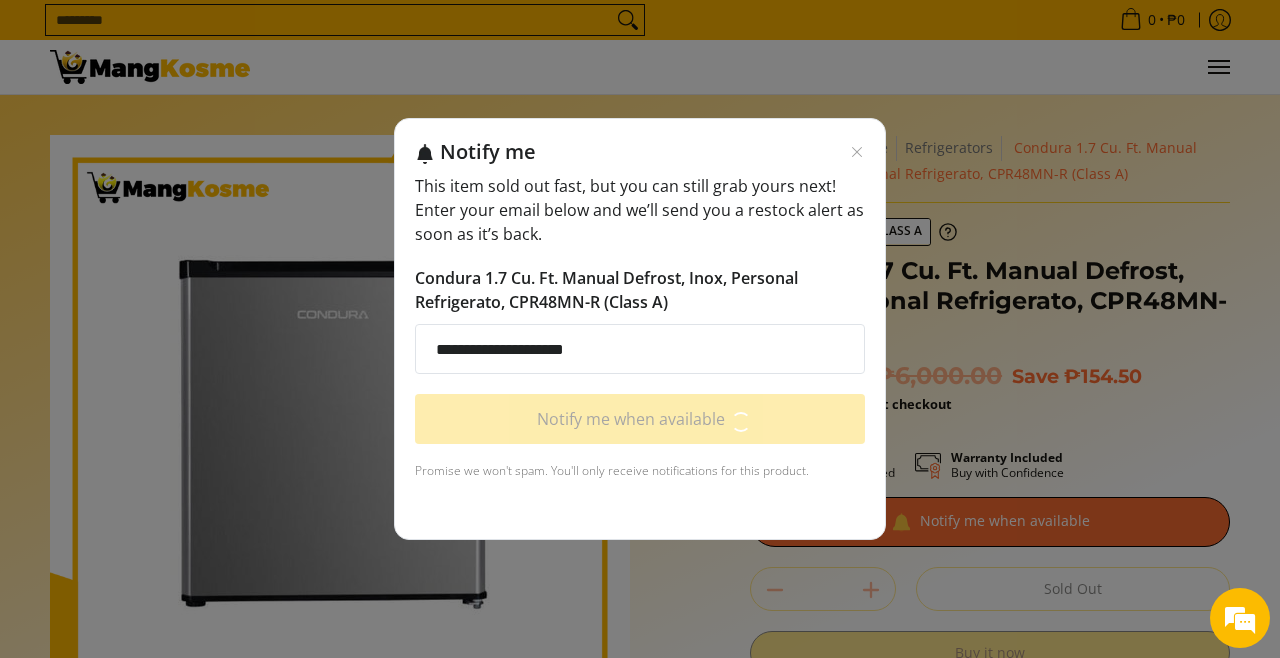 scroll, scrollTop: 0, scrollLeft: 0, axis: both 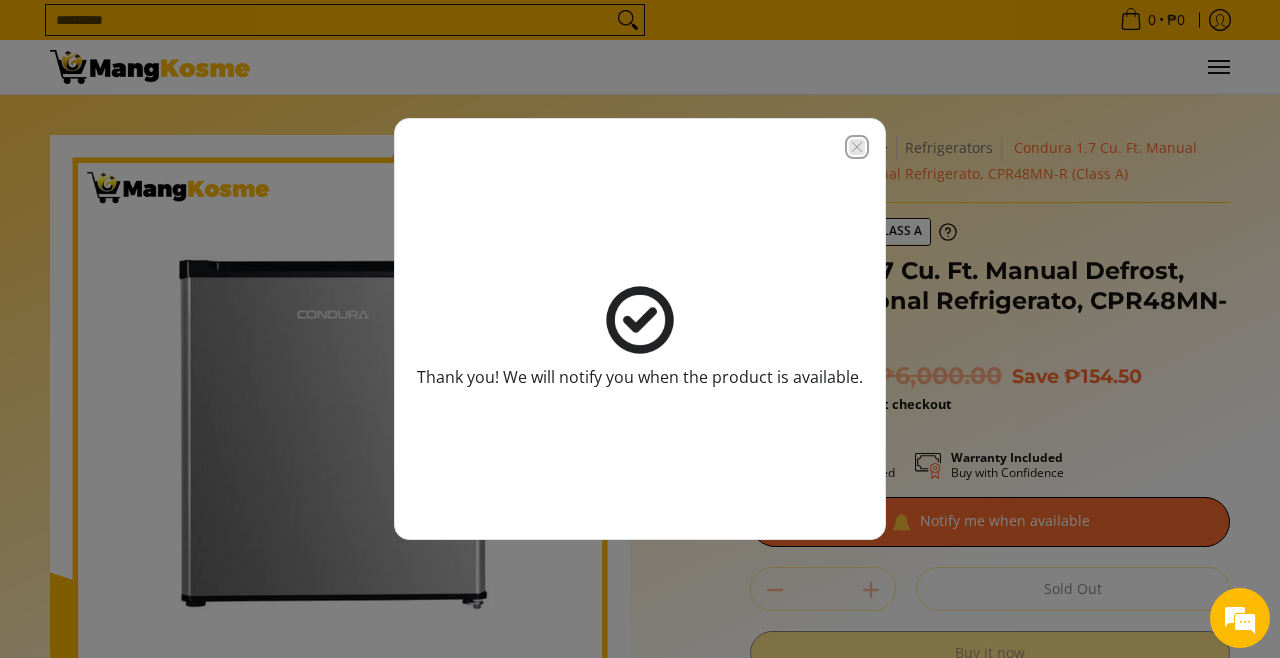 click 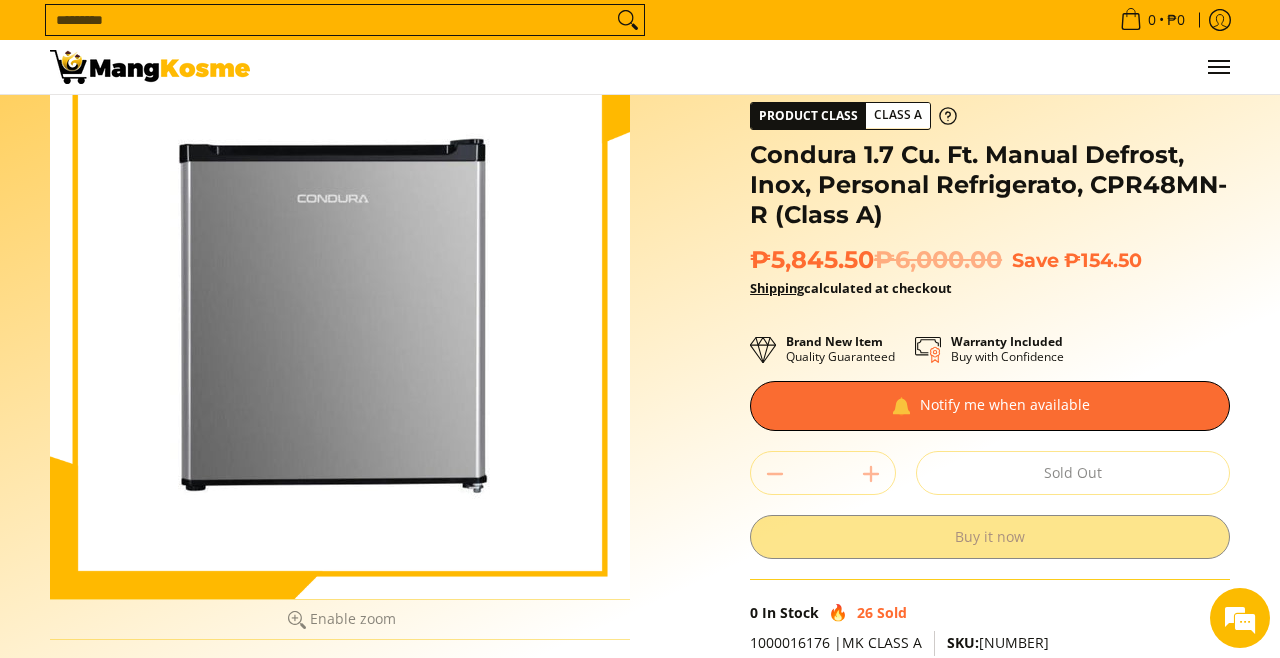 scroll, scrollTop: 116, scrollLeft: 0, axis: vertical 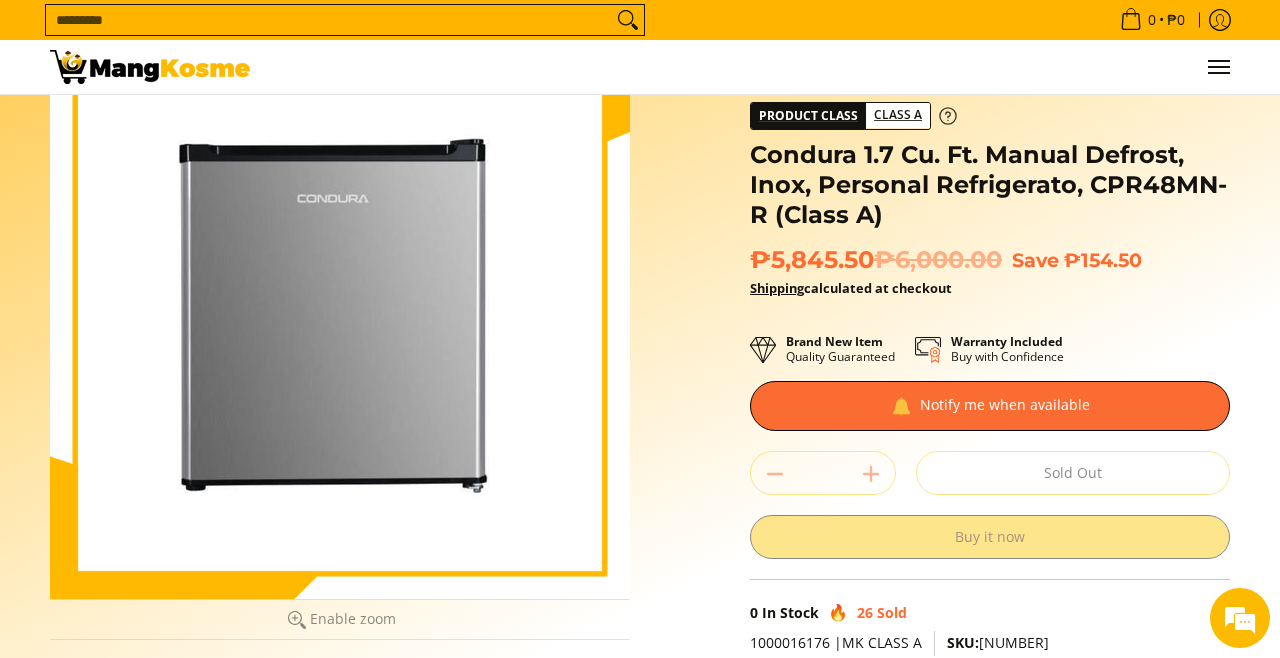 click on "Class A" at bounding box center (898, 115) 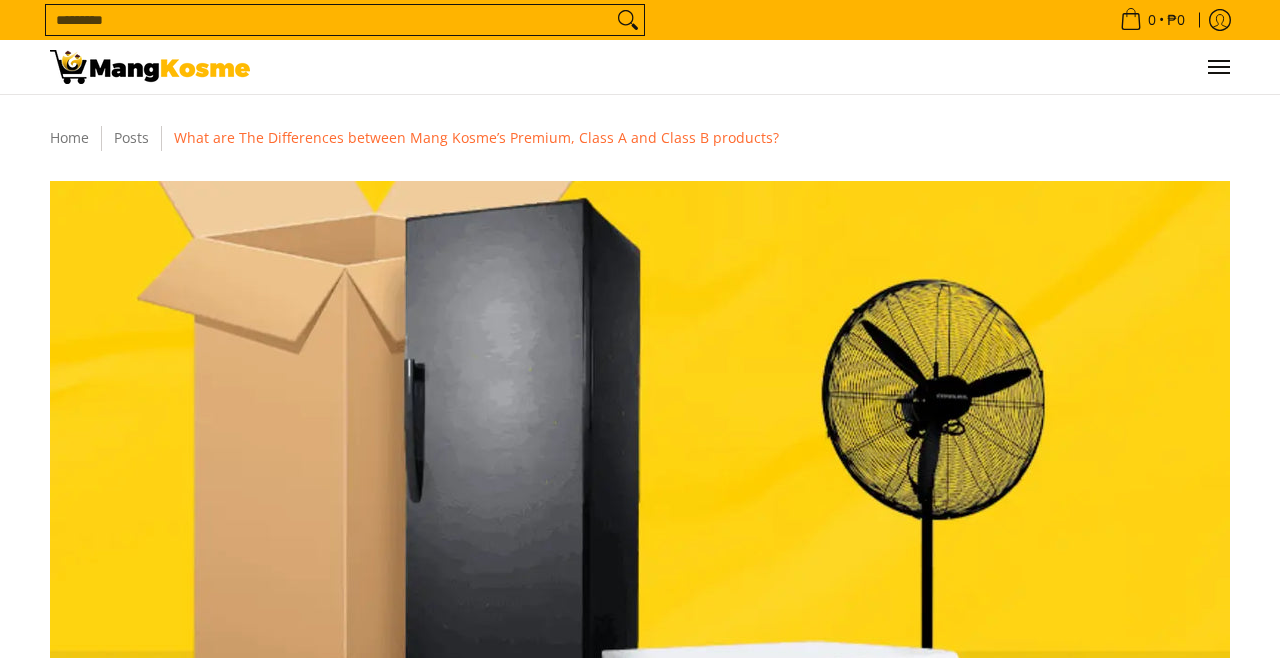 scroll, scrollTop: 370, scrollLeft: 0, axis: vertical 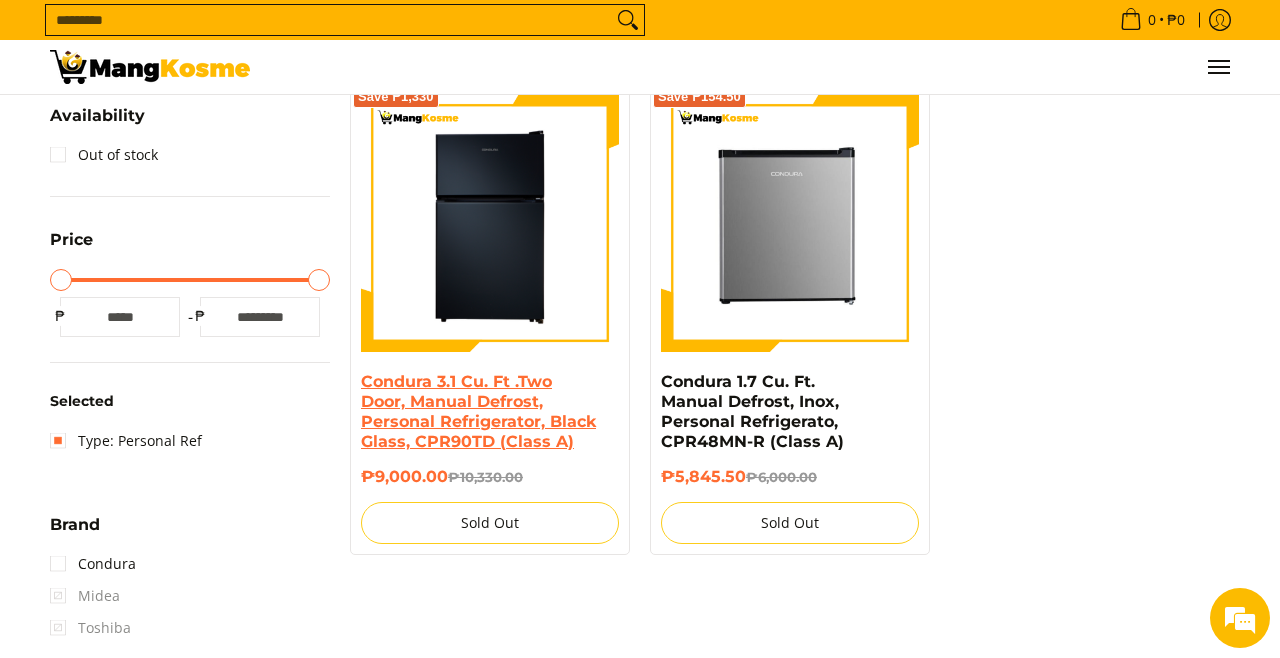 click on "Condura 3.1 Cu. Ft .Two Door, Manual Defrost, Personal Refrigerator, Black Glass, CPR90TD (Class A)" at bounding box center (478, 411) 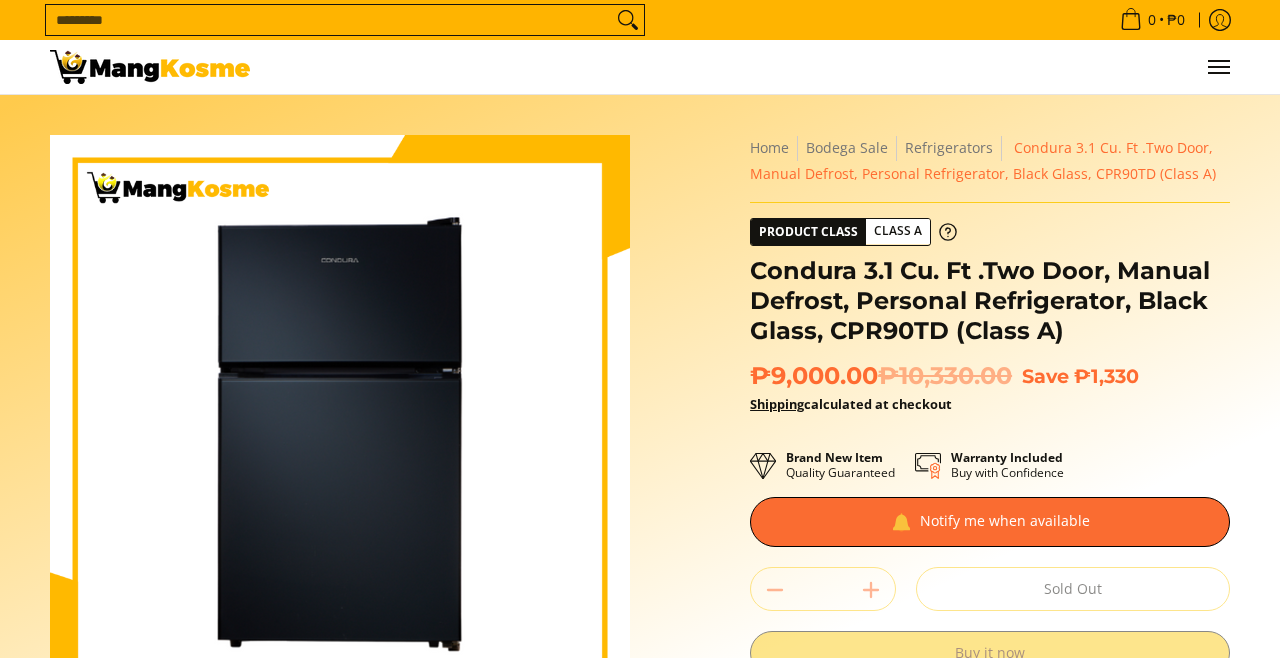 scroll, scrollTop: 0, scrollLeft: 0, axis: both 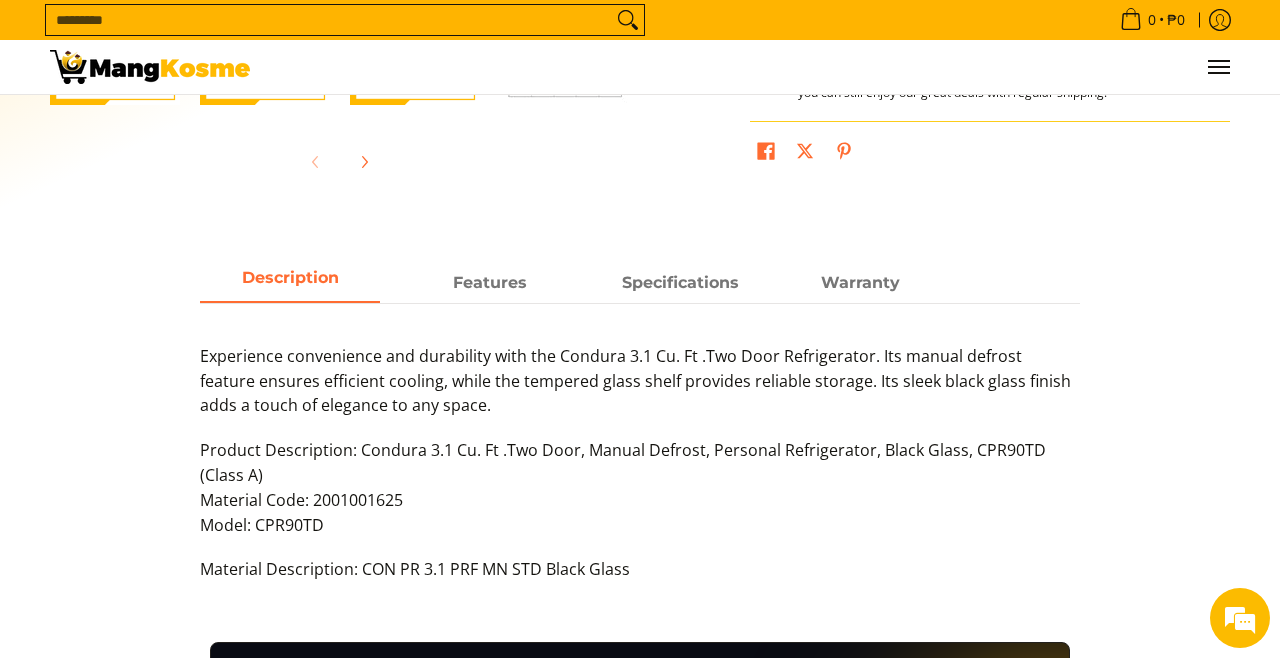 click on "Features" at bounding box center (490, 282) 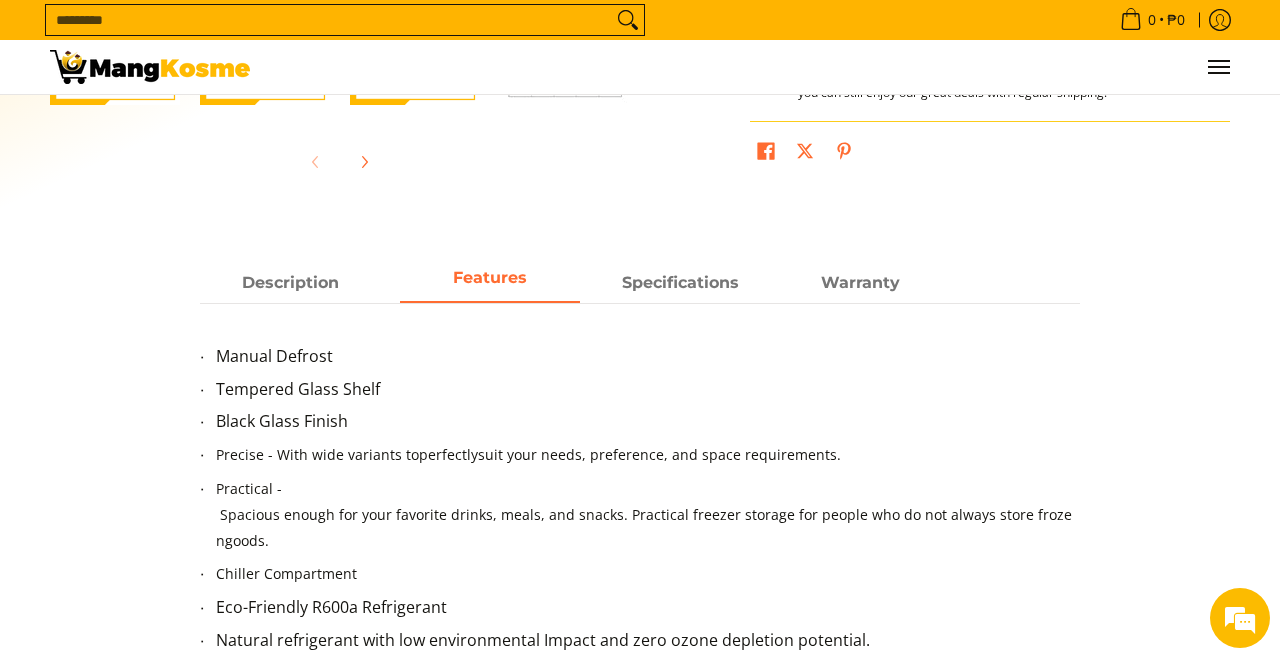 scroll, scrollTop: 803, scrollLeft: 0, axis: vertical 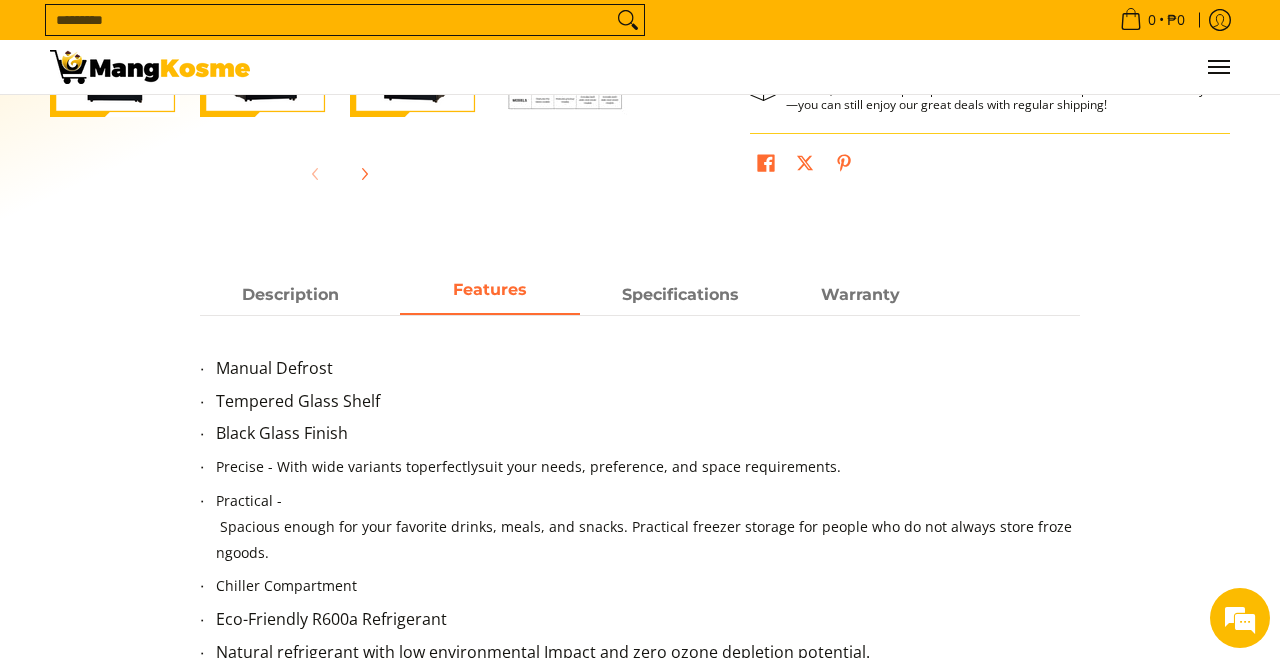 click on "Specifications" at bounding box center [680, 295] 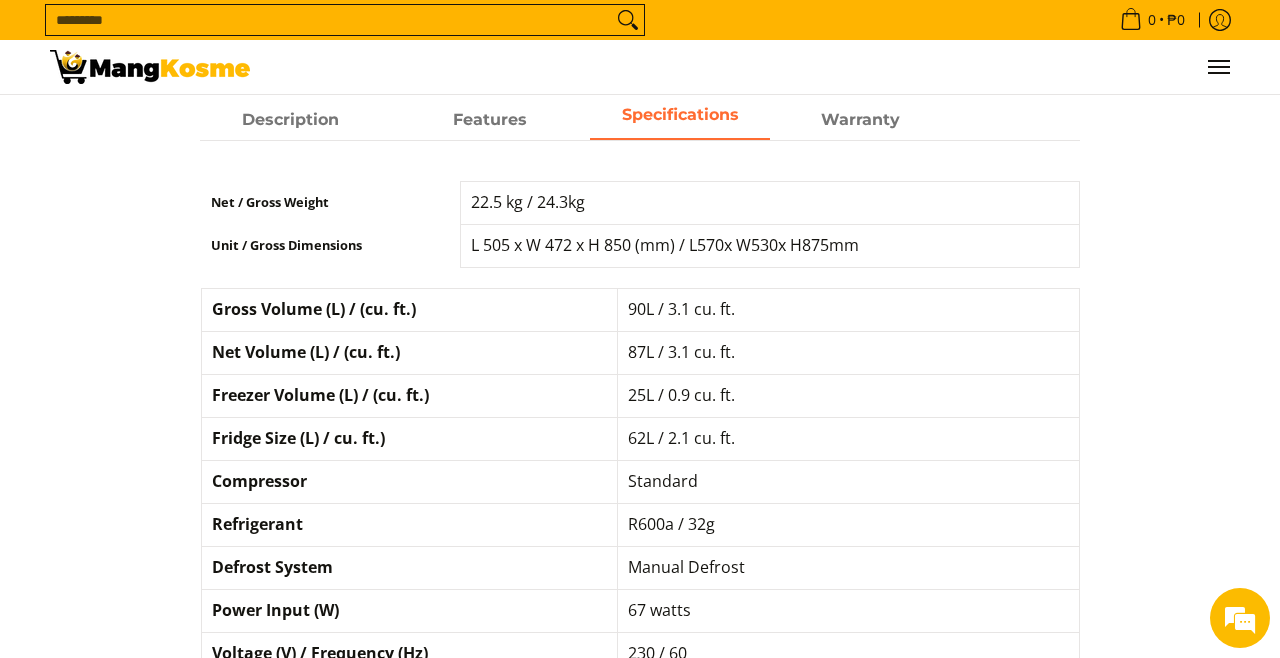scroll, scrollTop: 980, scrollLeft: 0, axis: vertical 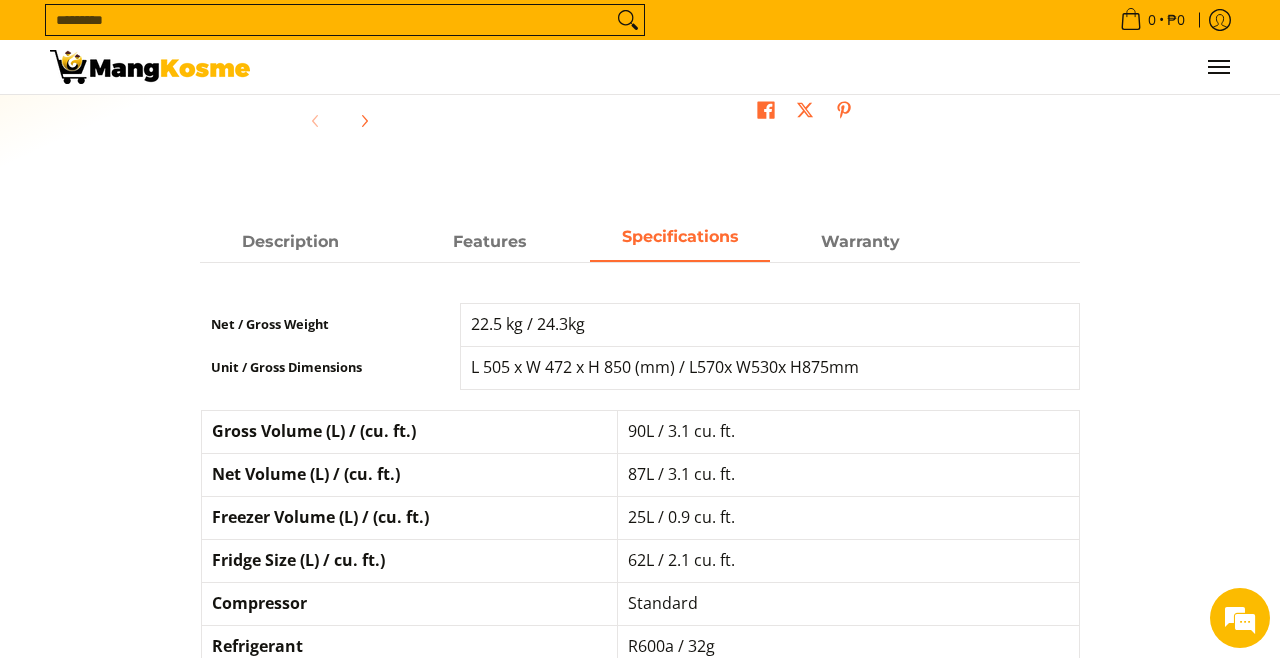 click on "Warranty" at bounding box center [860, 242] 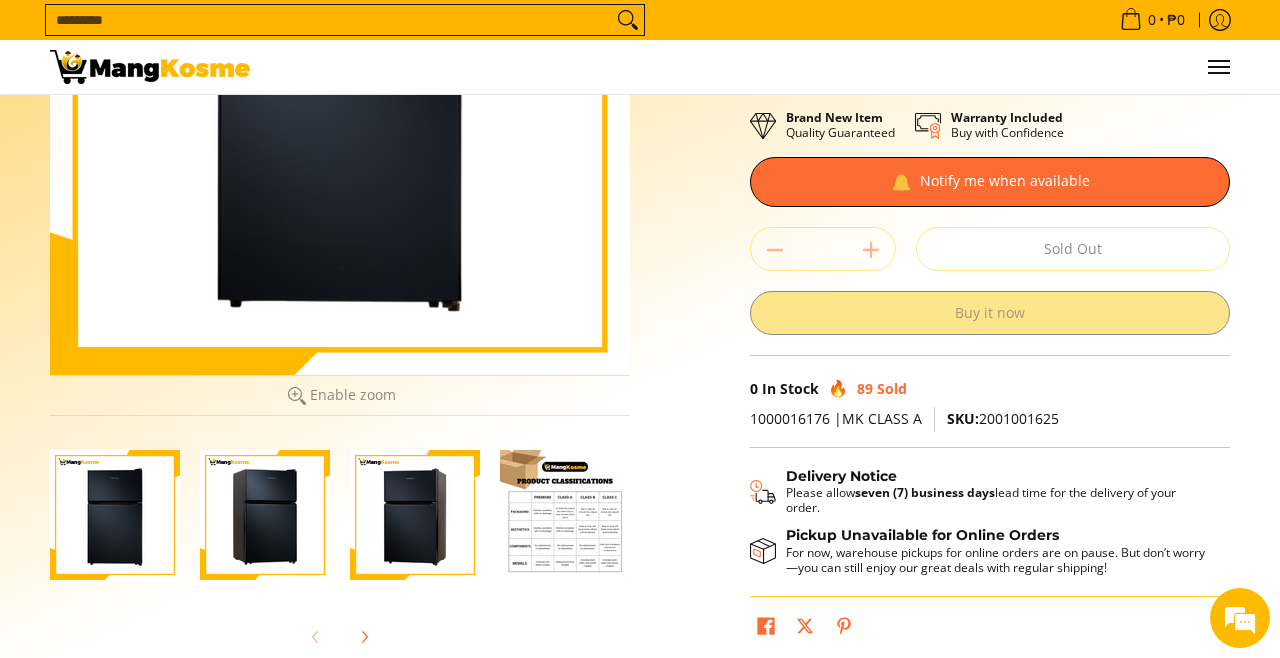 scroll, scrollTop: 337, scrollLeft: 0, axis: vertical 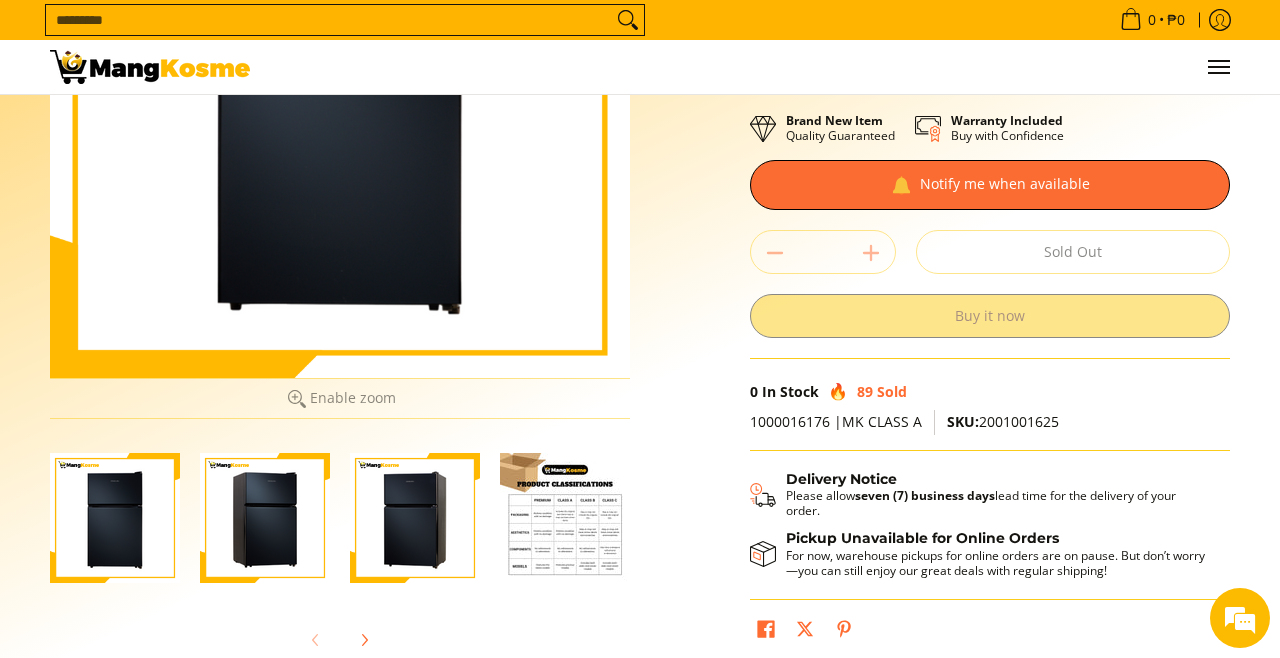 click at bounding box center (565, 518) 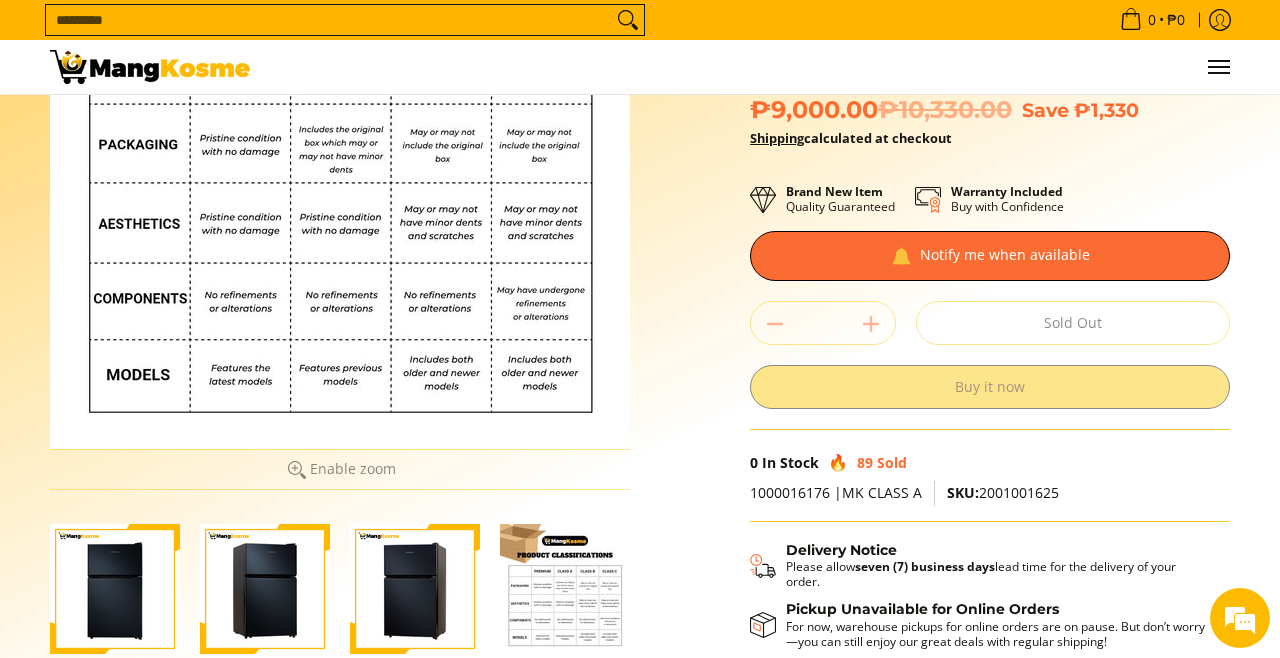 scroll, scrollTop: 0, scrollLeft: 0, axis: both 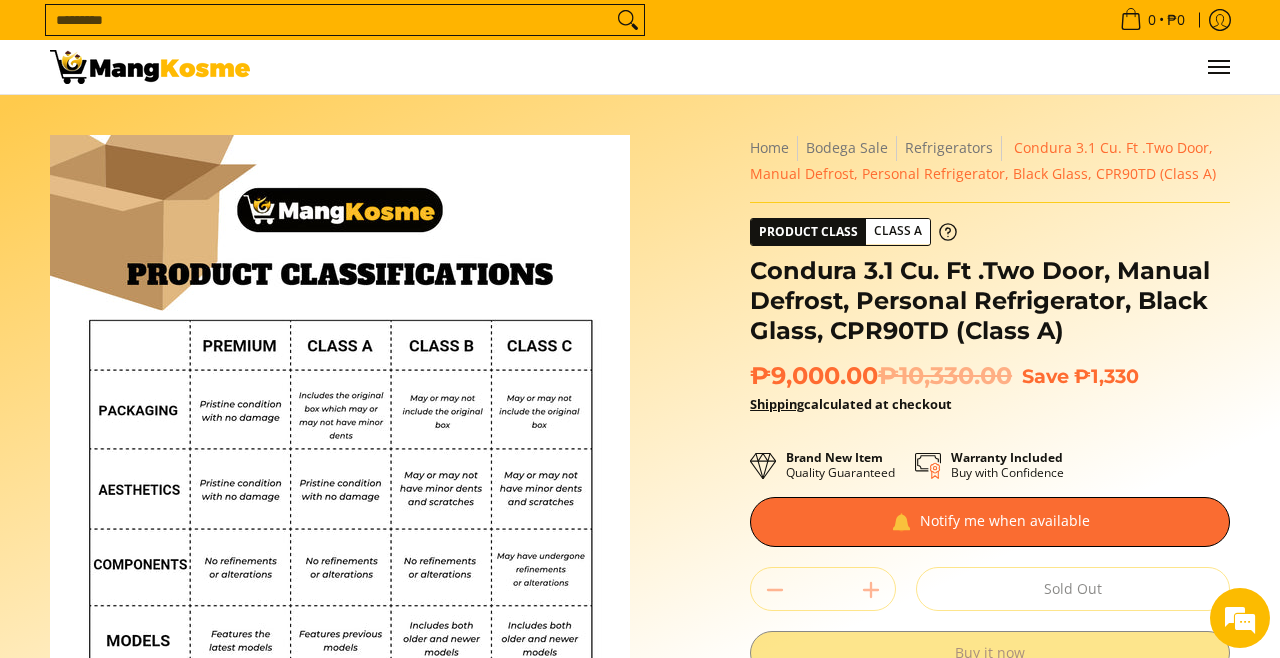 click at bounding box center [150, 67] 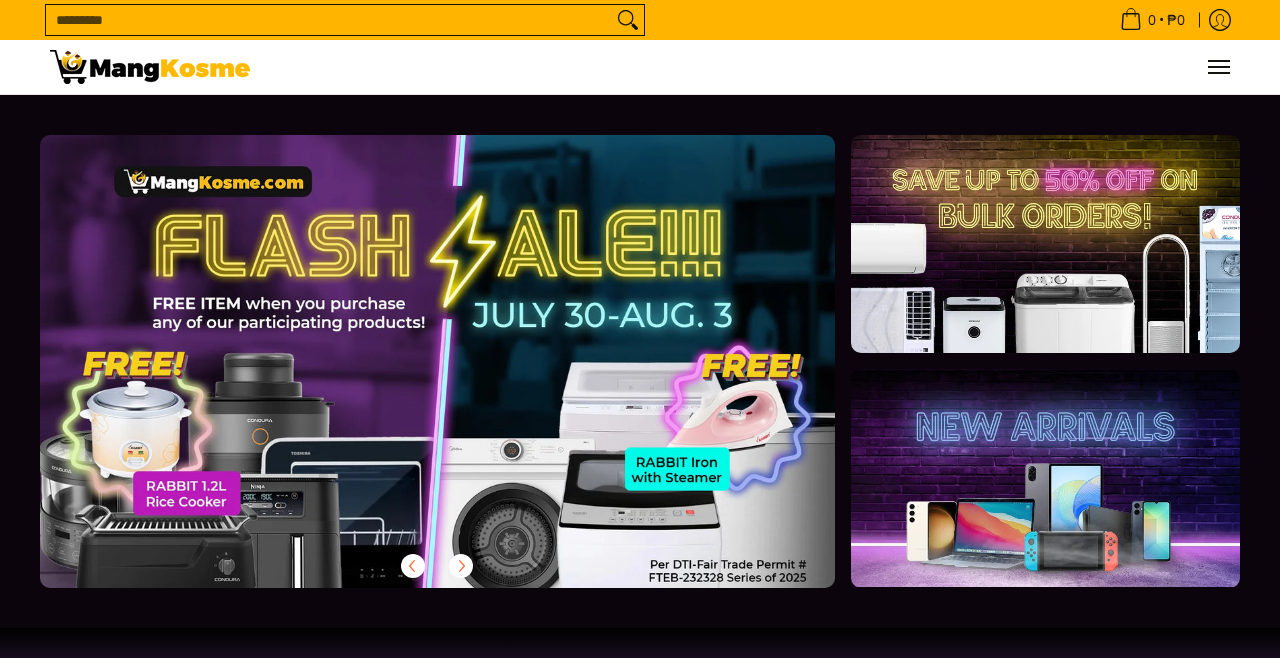 scroll, scrollTop: 0, scrollLeft: 0, axis: both 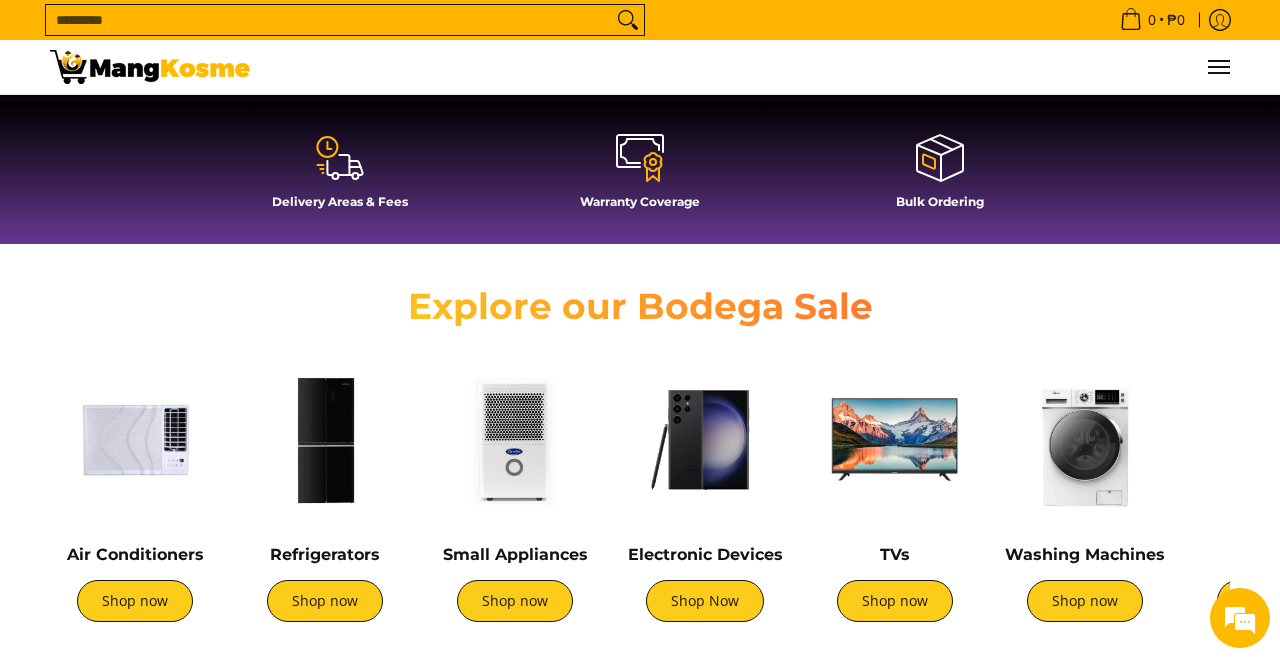 click on "Shop now" at bounding box center (895, 601) 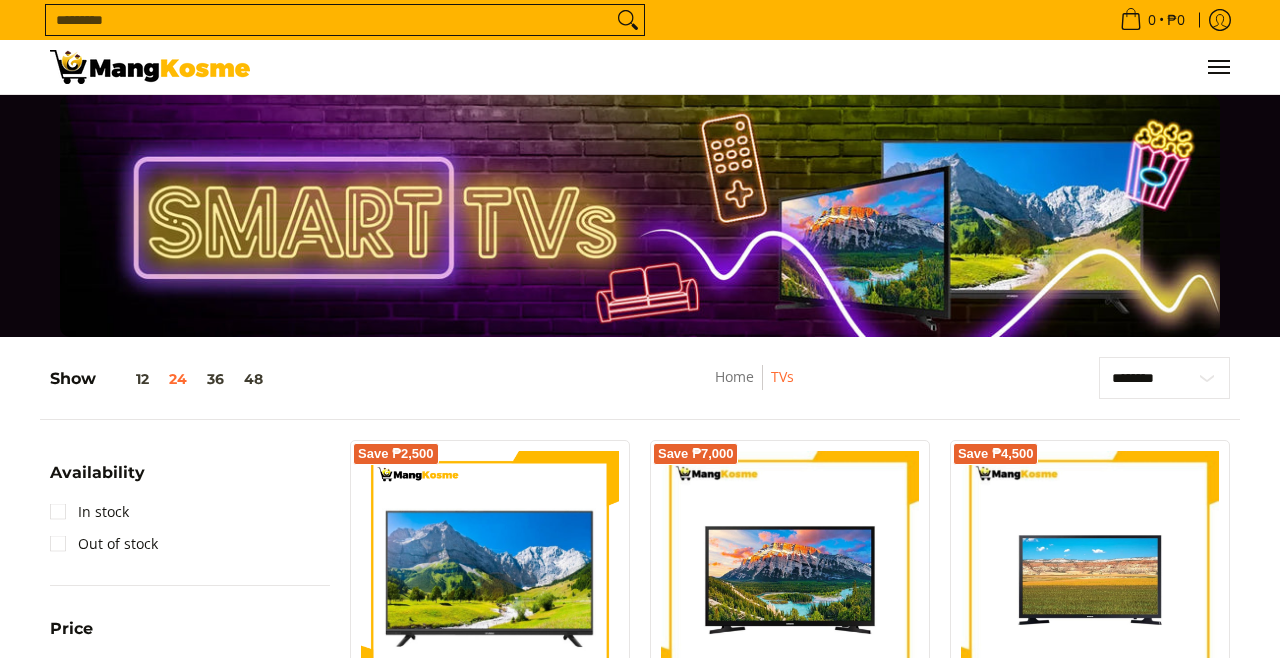 scroll, scrollTop: 0, scrollLeft: 0, axis: both 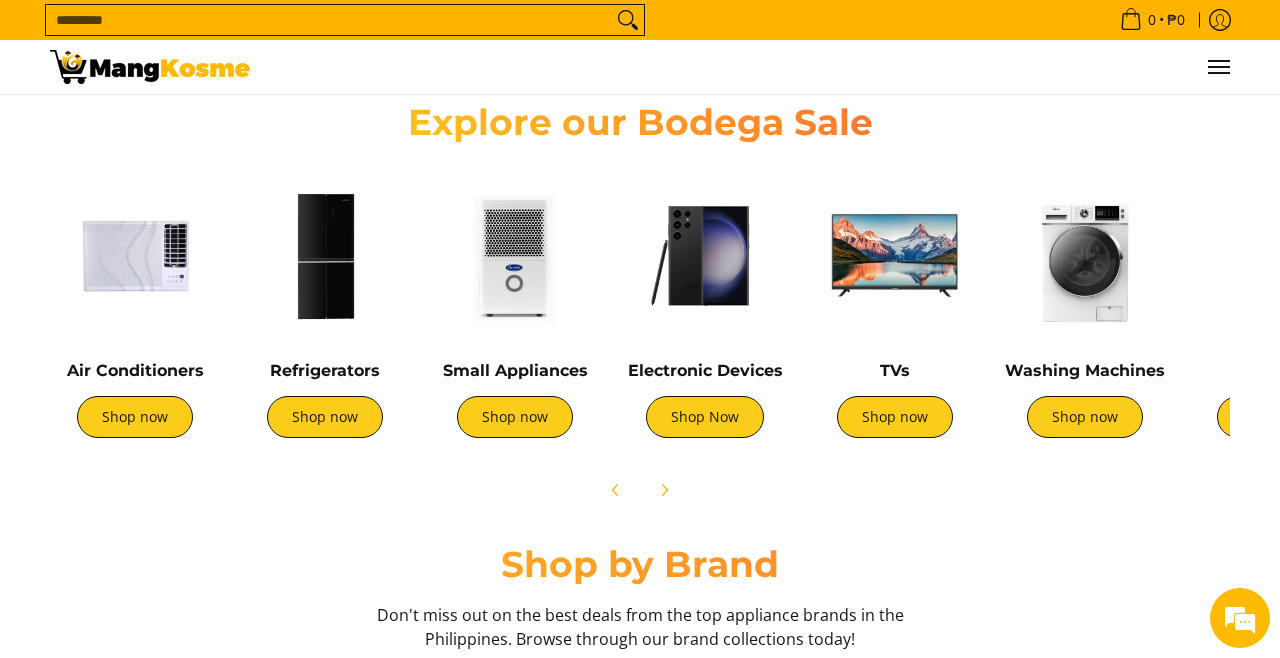 click on "Shop now" at bounding box center [1085, 417] 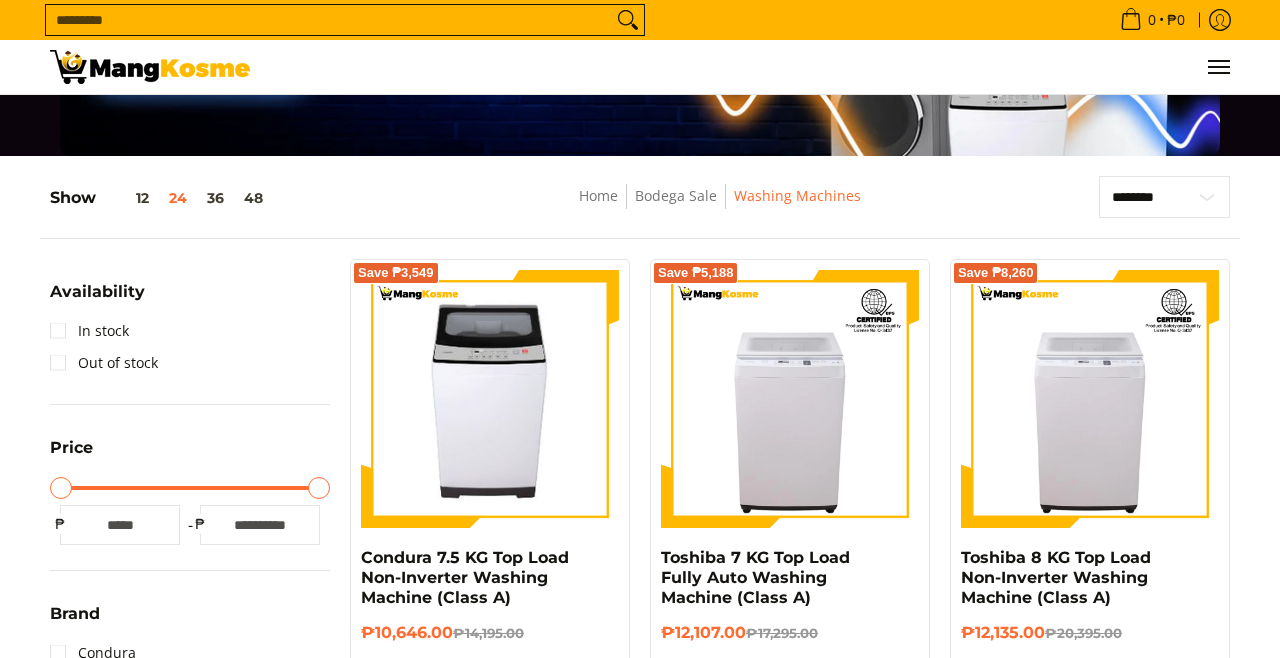 scroll, scrollTop: 0, scrollLeft: 0, axis: both 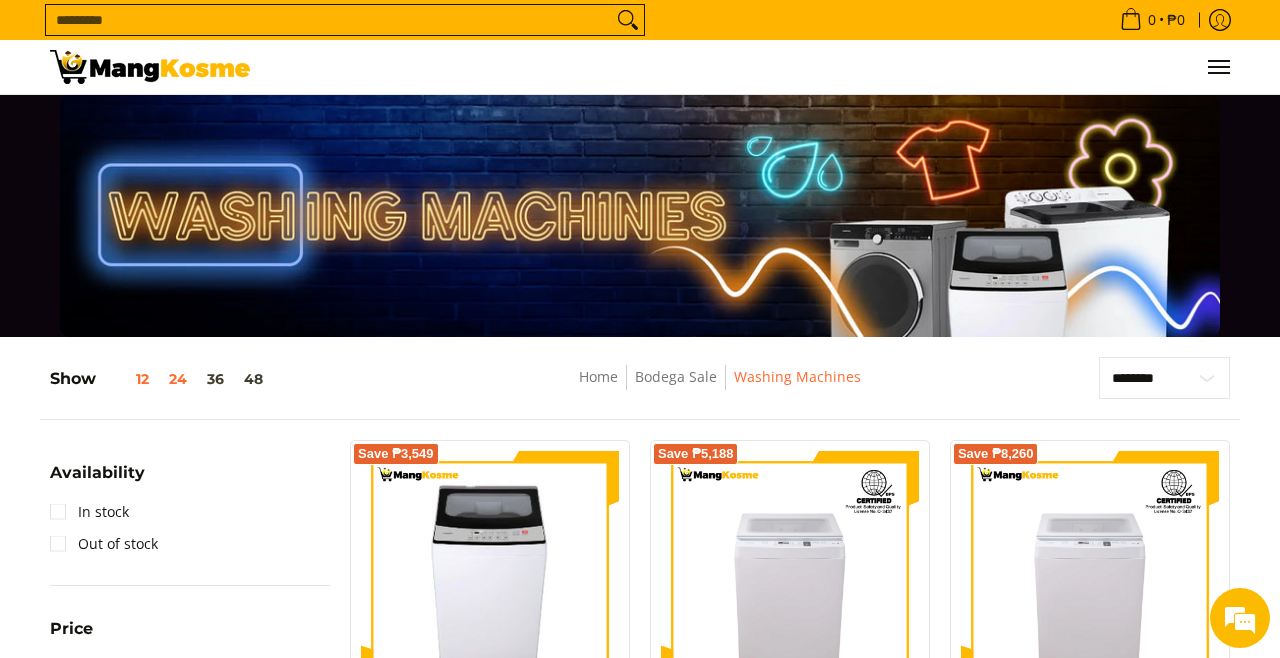 click on "12" at bounding box center [127, 379] 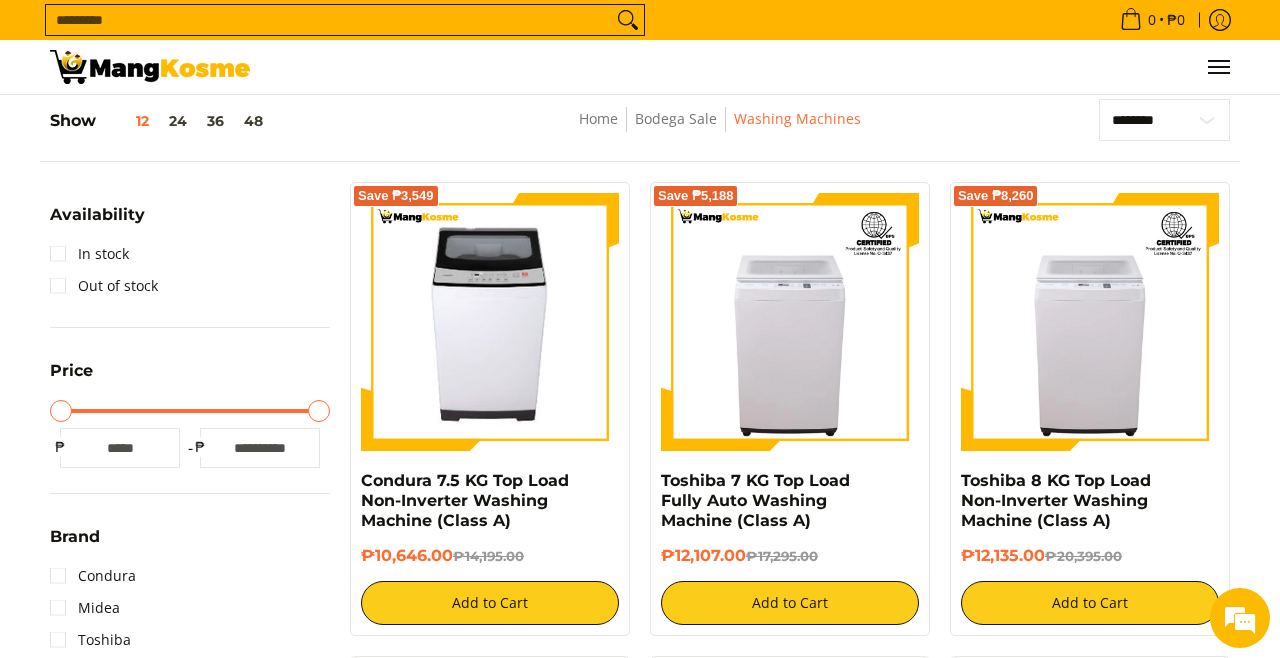 scroll, scrollTop: 261, scrollLeft: 0, axis: vertical 